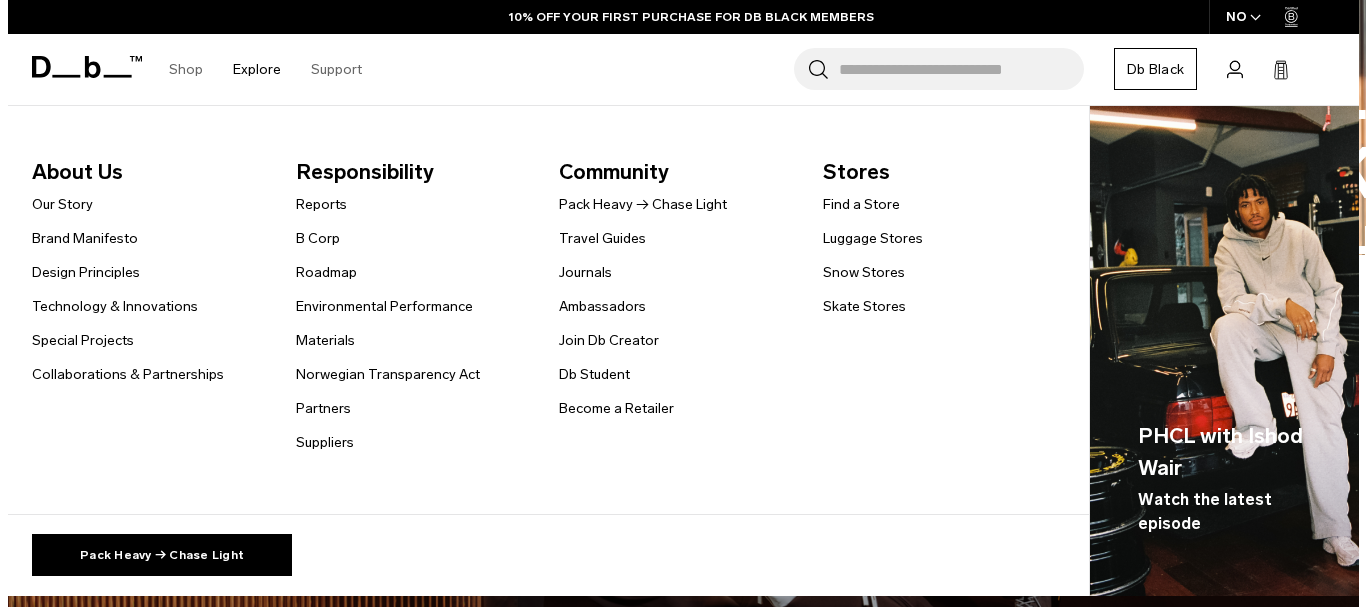 scroll, scrollTop: 0, scrollLeft: 0, axis: both 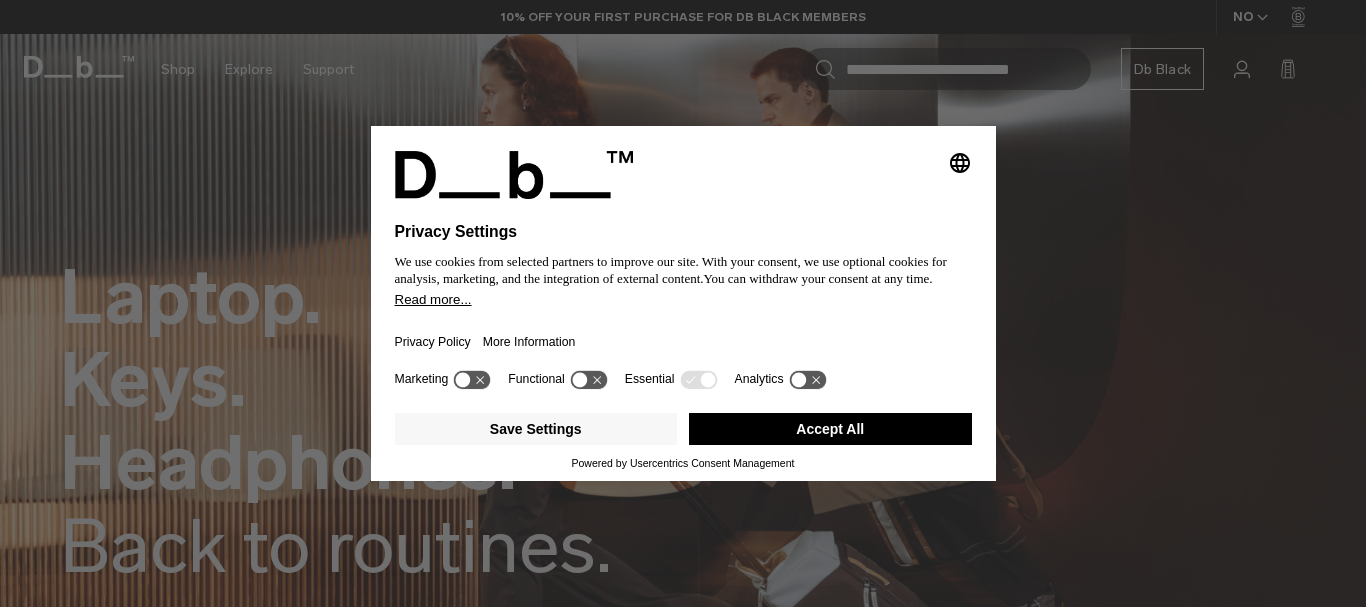 click on "Accept All" at bounding box center [830, 429] 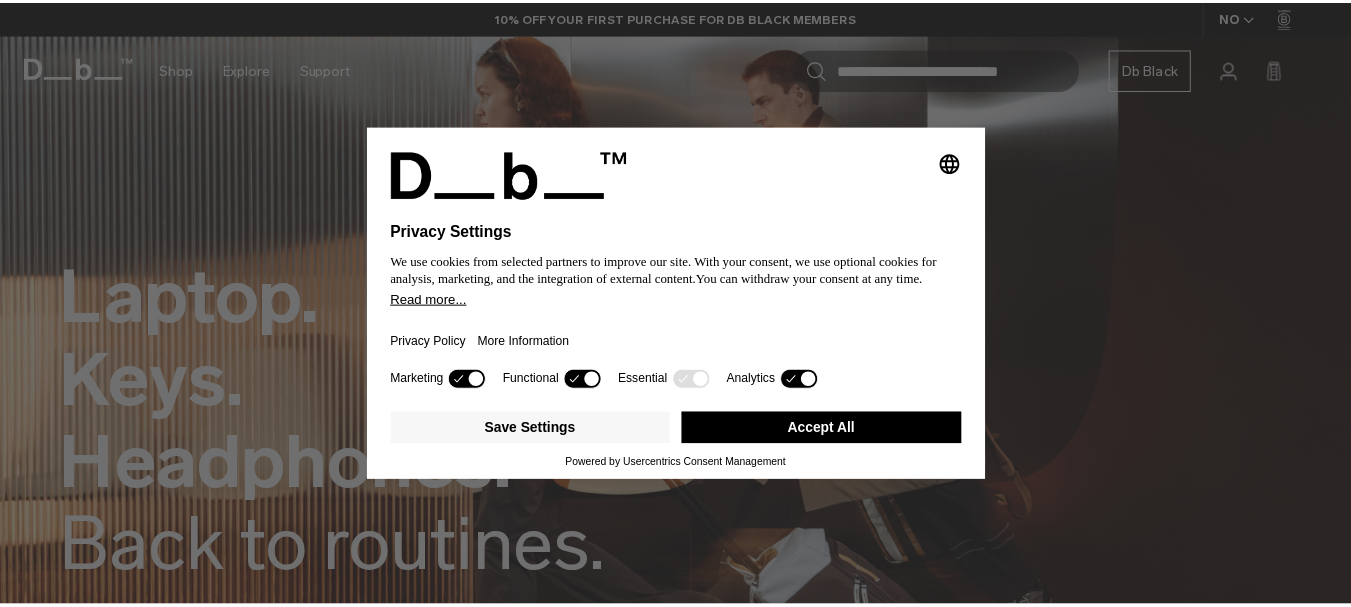scroll, scrollTop: 0, scrollLeft: 0, axis: both 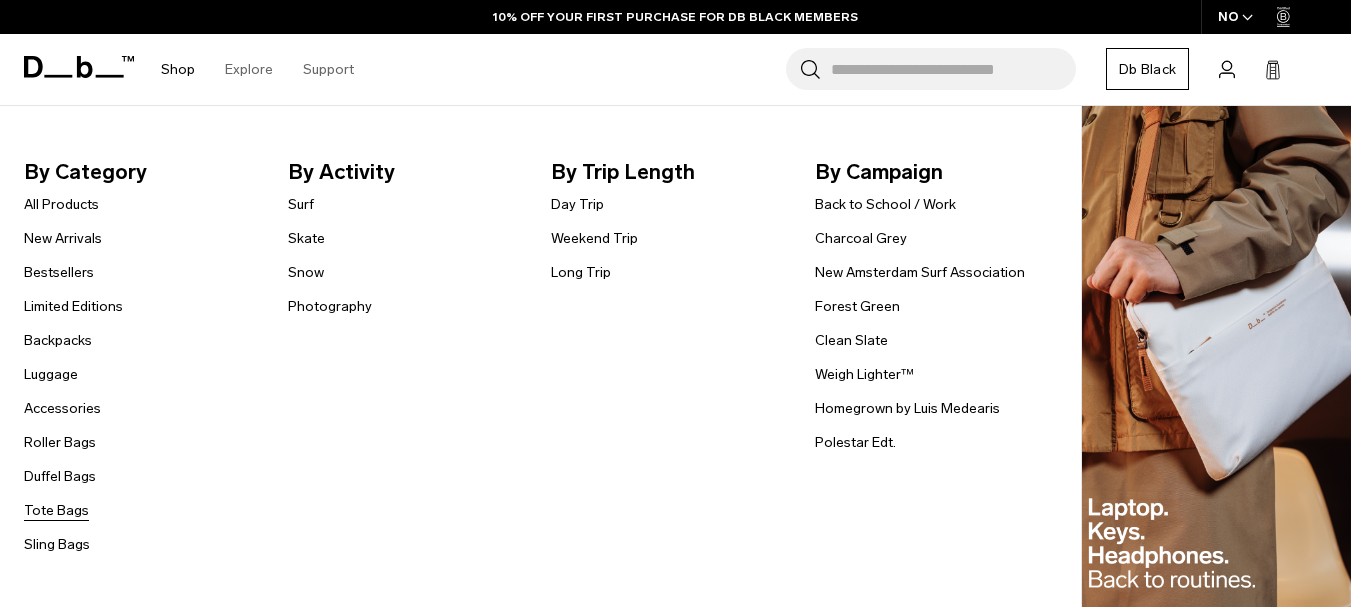 click on "Tote Bags" at bounding box center [56, 510] 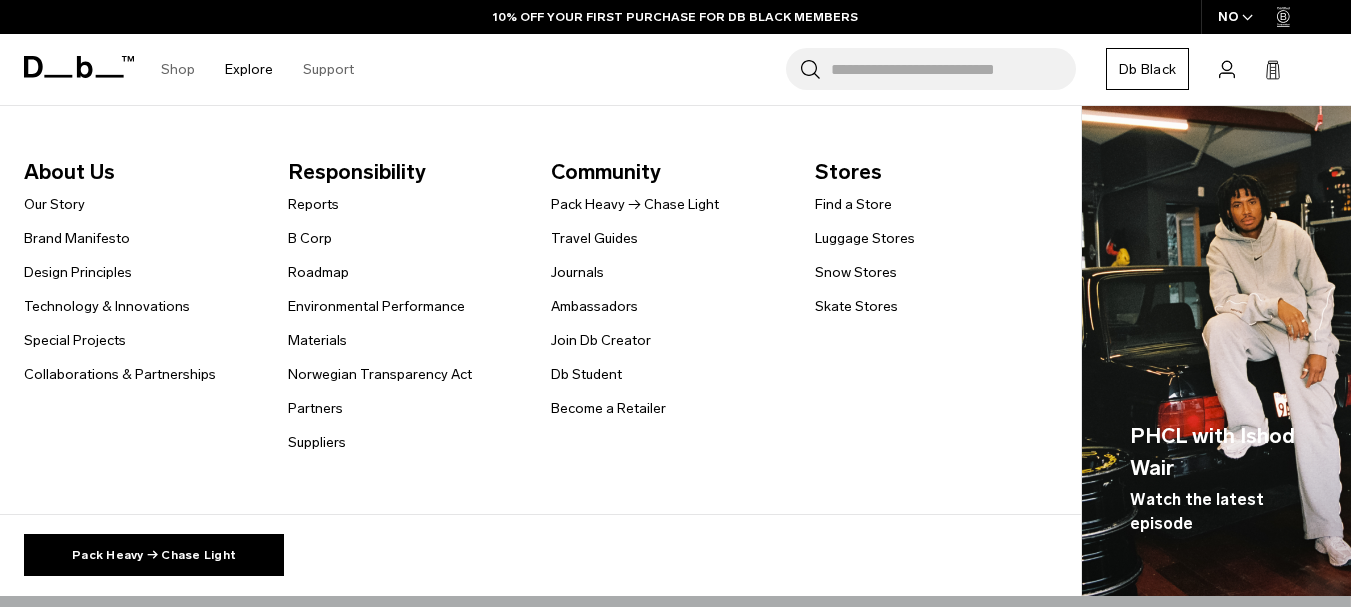 scroll, scrollTop: 0, scrollLeft: 0, axis: both 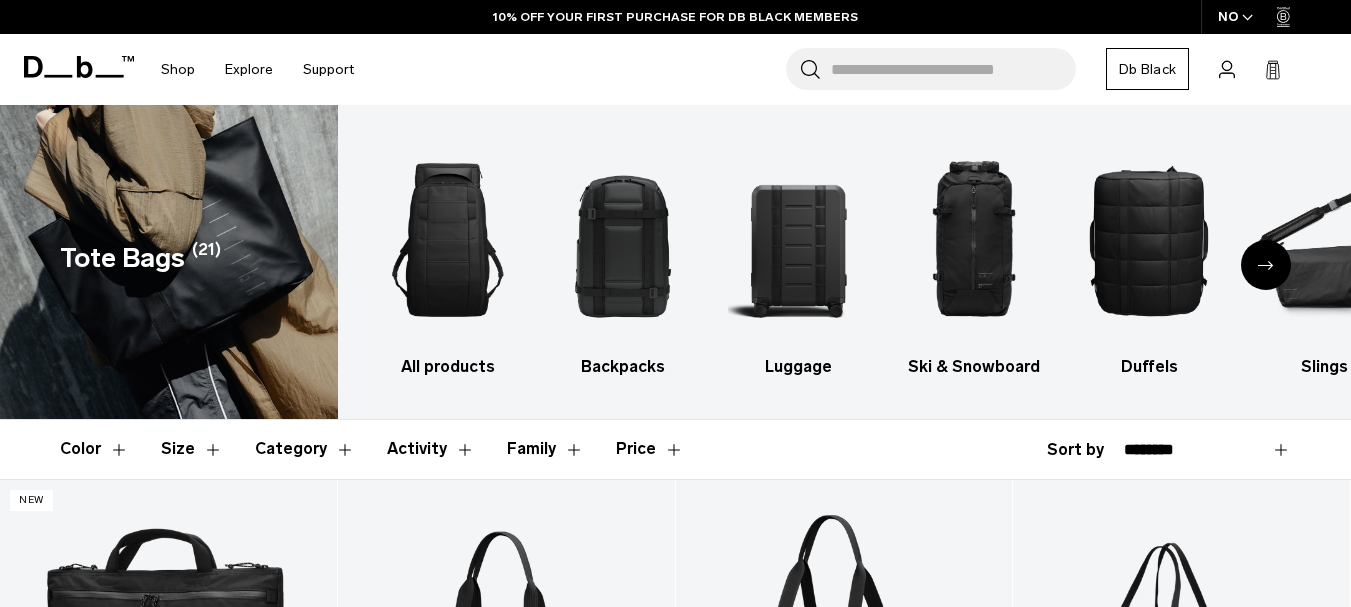 click at bounding box center (1266, 265) 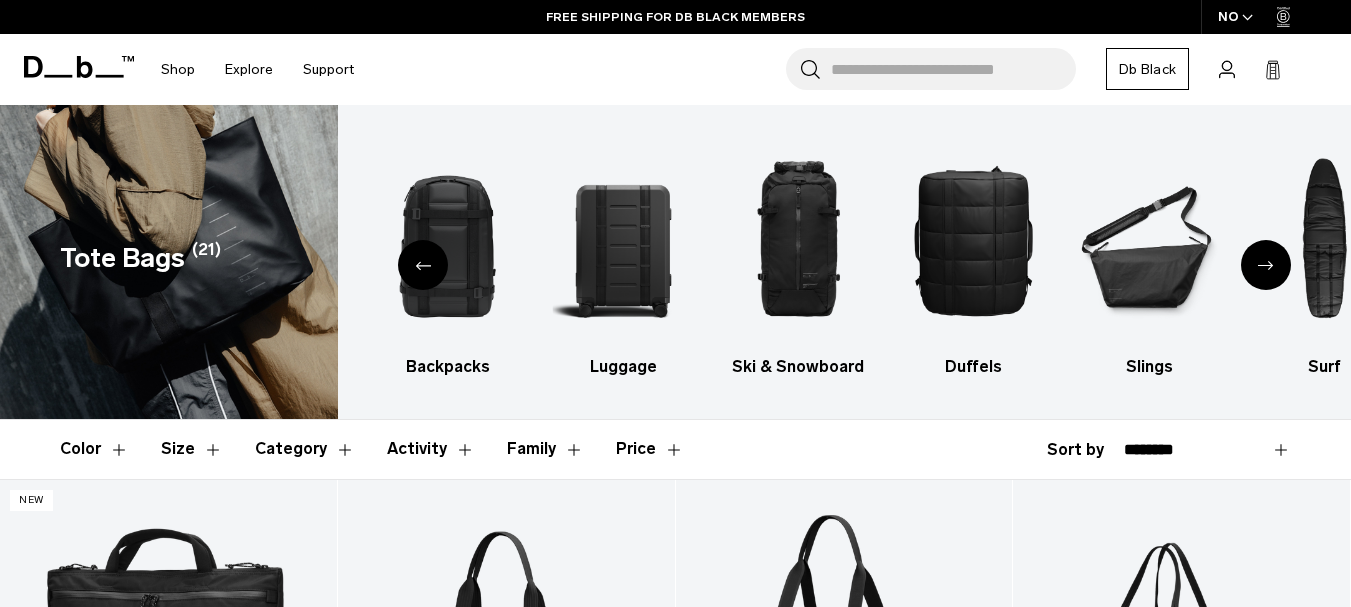 click at bounding box center (1266, 265) 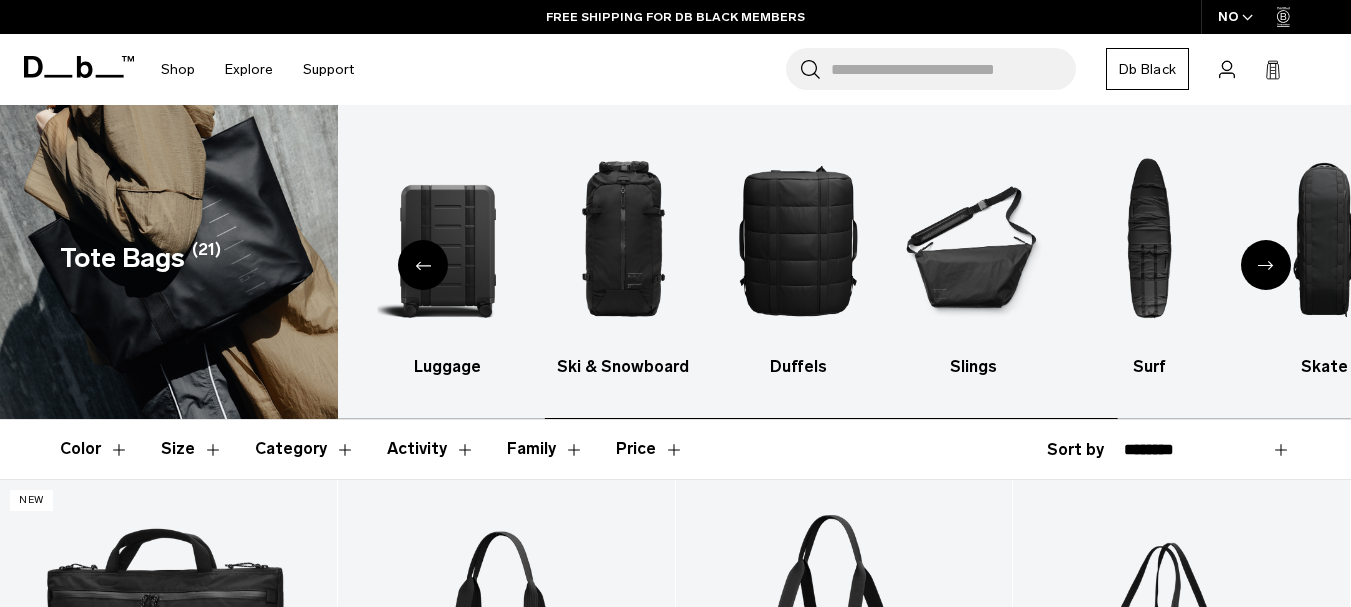 click at bounding box center [1266, 265] 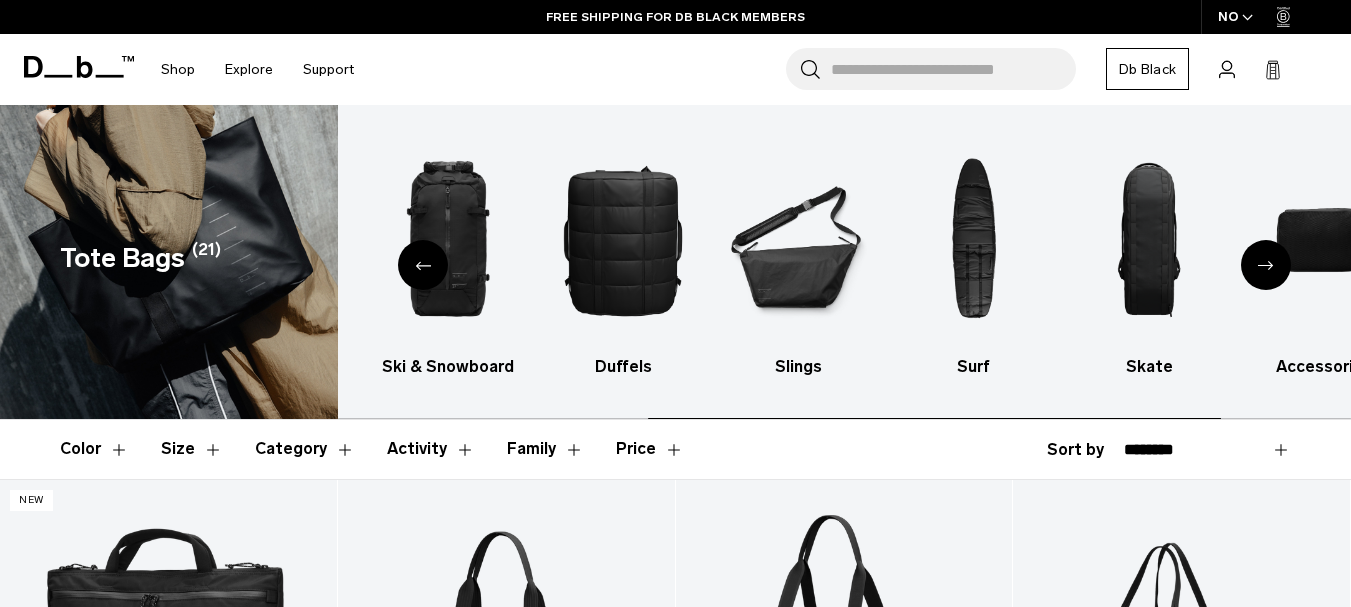 click at bounding box center (1266, 265) 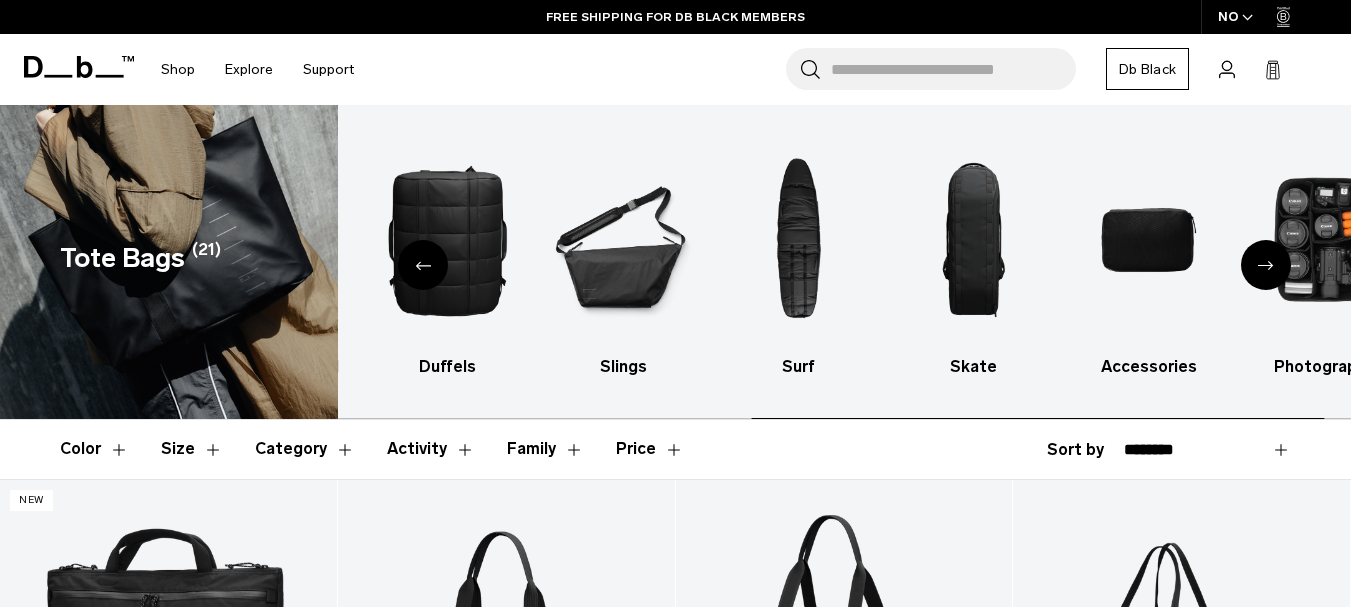 click at bounding box center [1266, 265] 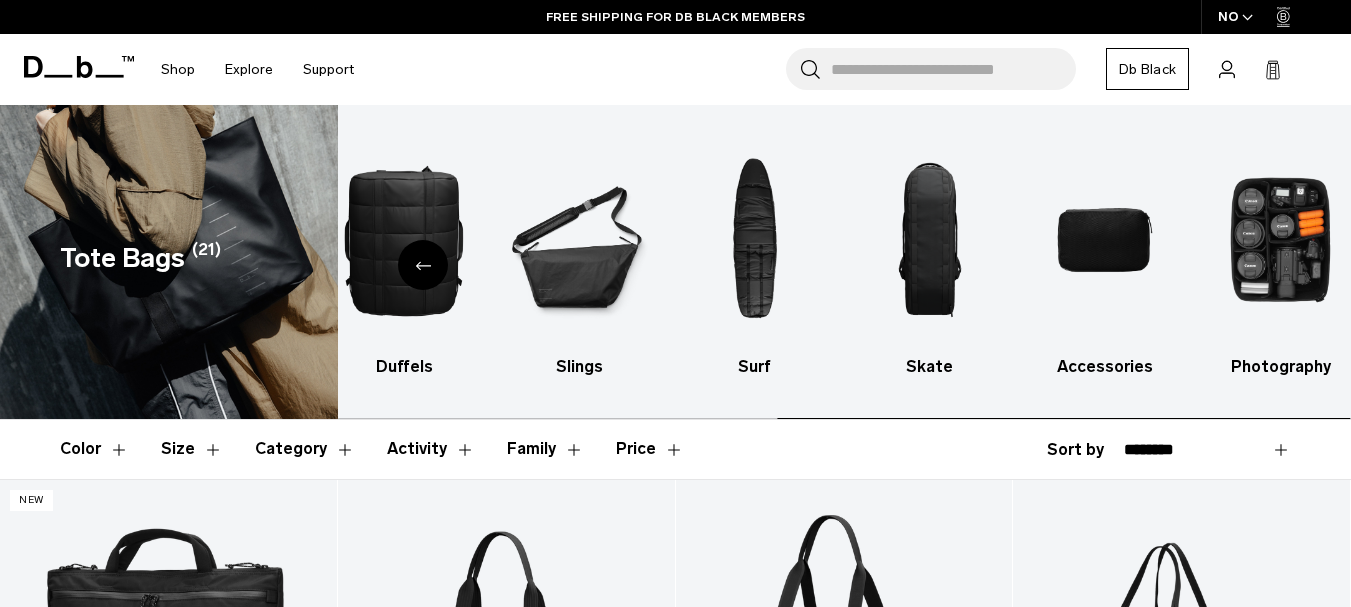 click at bounding box center [1280, 240] 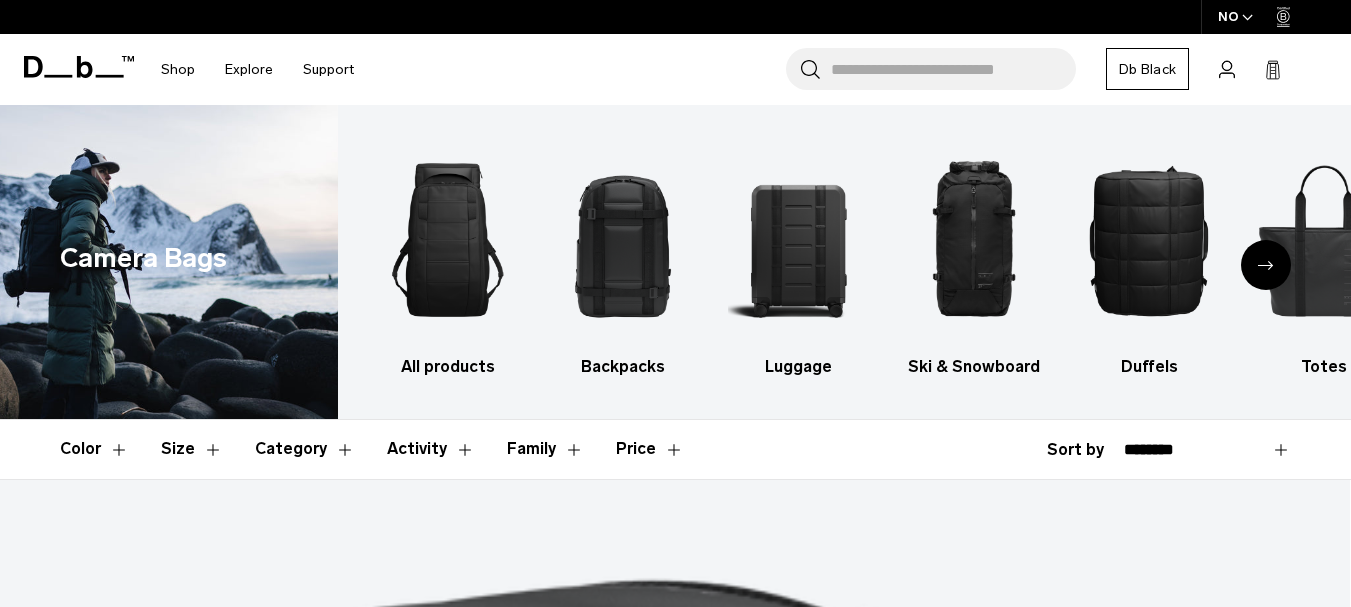scroll, scrollTop: 0, scrollLeft: 0, axis: both 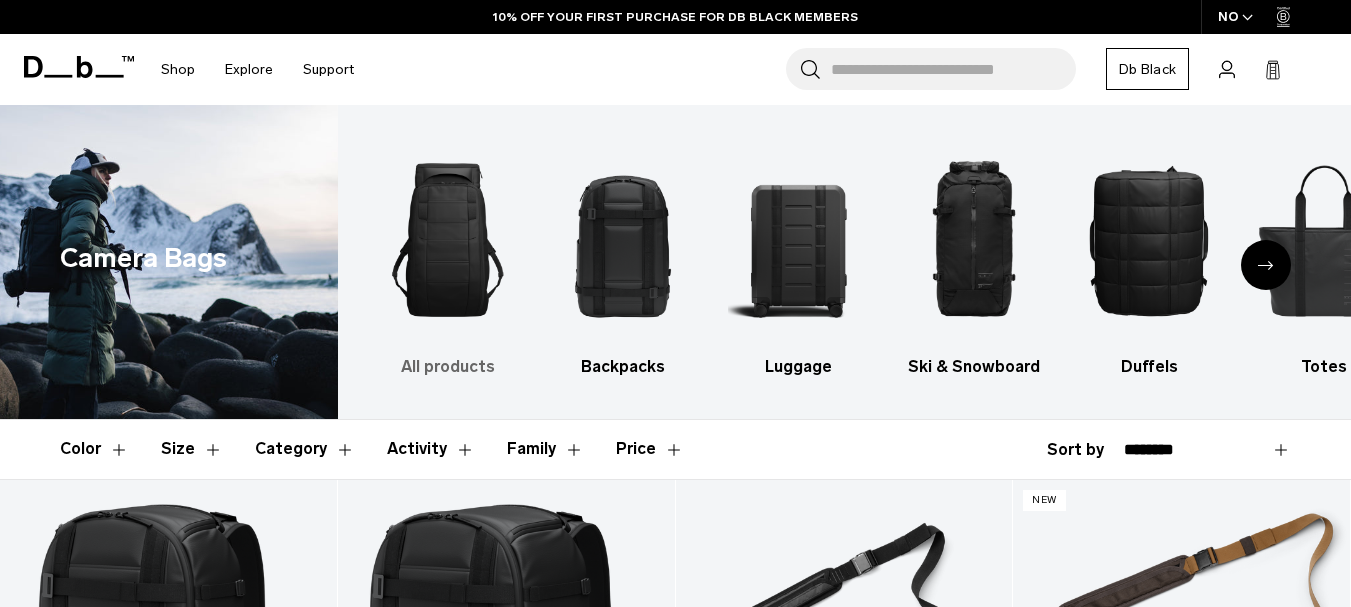 click at bounding box center [448, 240] 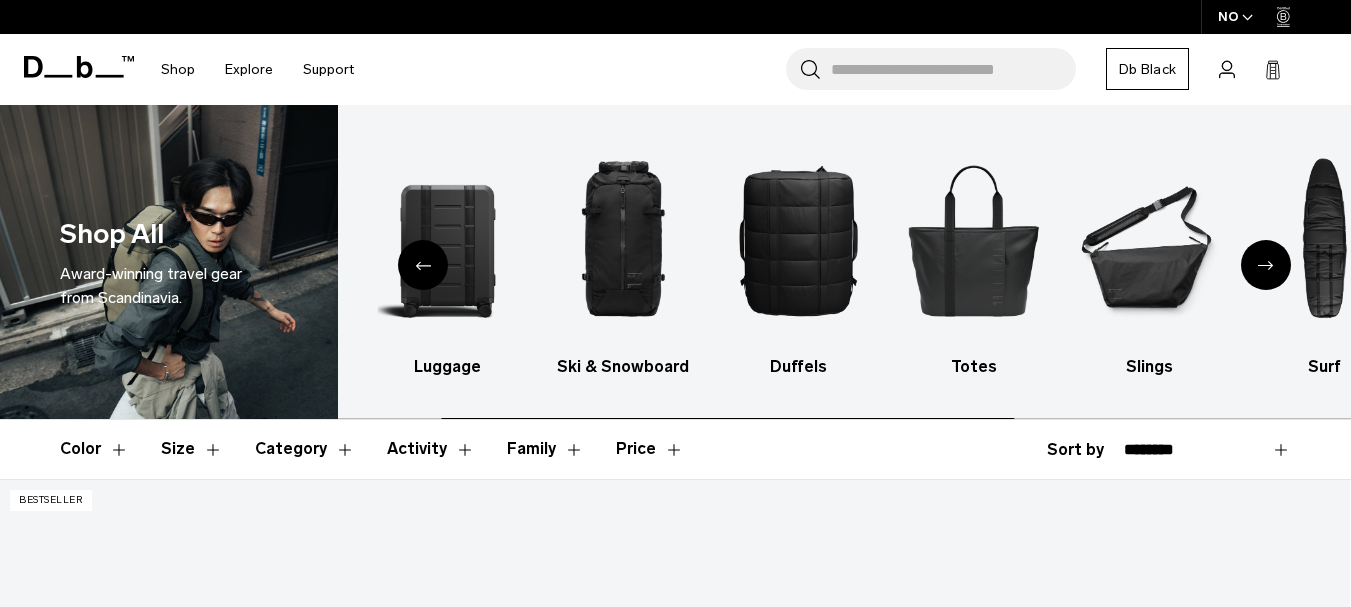 scroll, scrollTop: 300, scrollLeft: 0, axis: vertical 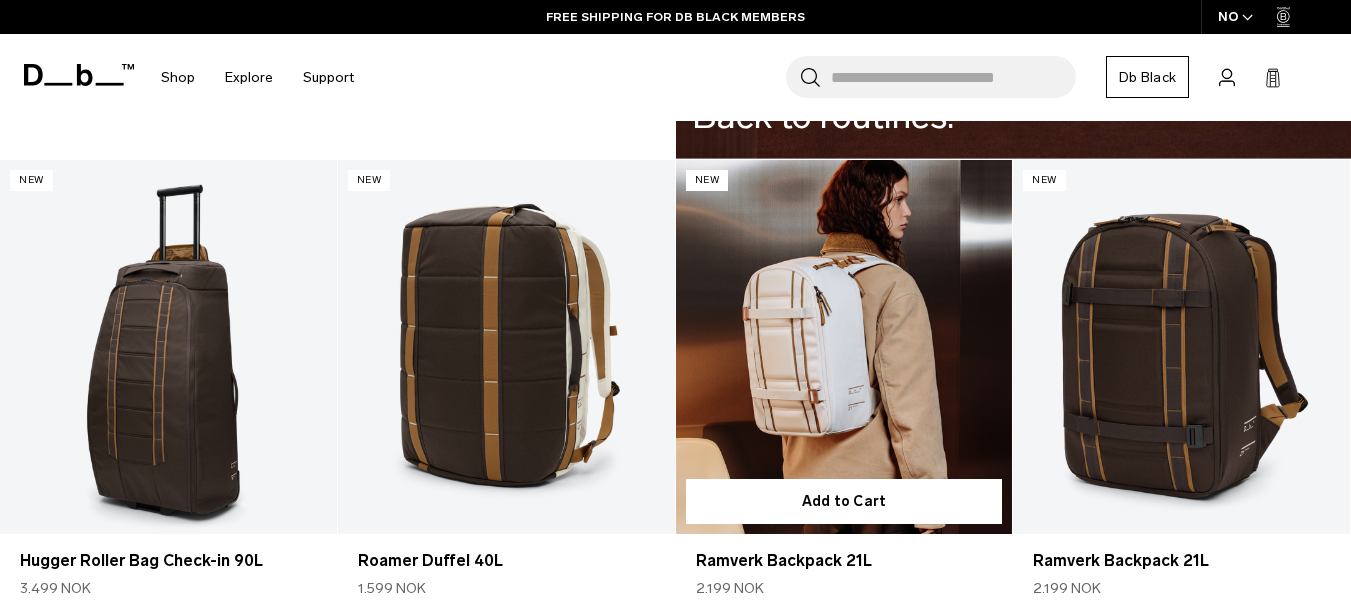 click at bounding box center [844, 347] 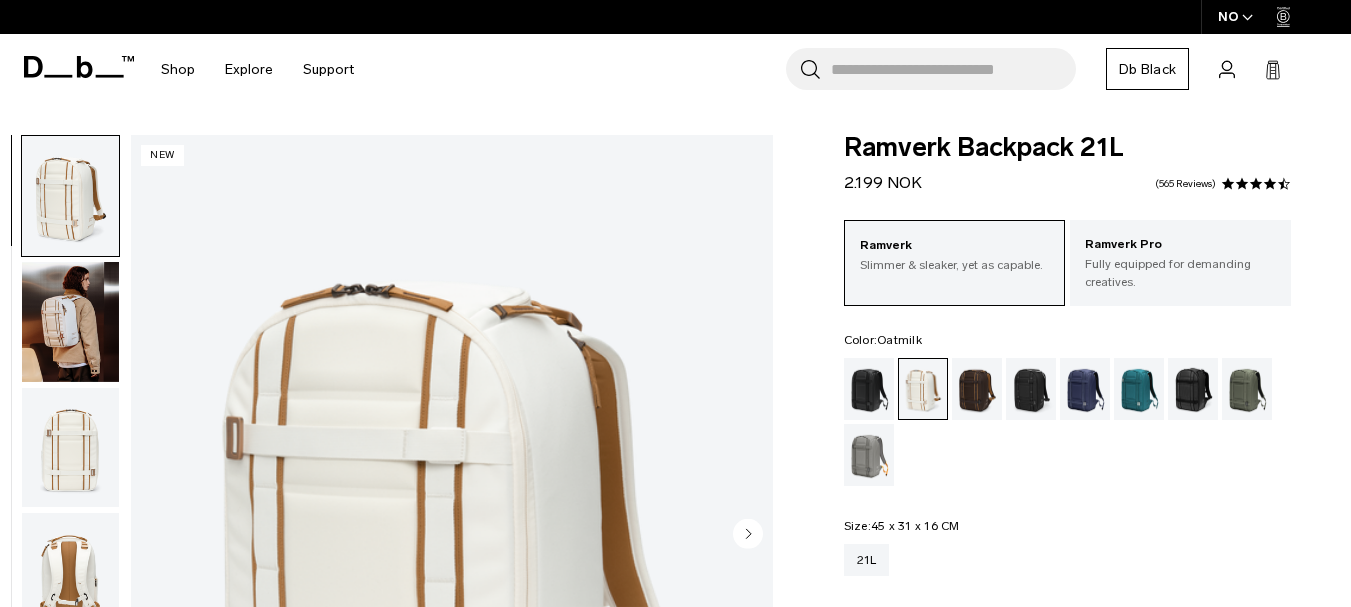 scroll, scrollTop: 0, scrollLeft: 0, axis: both 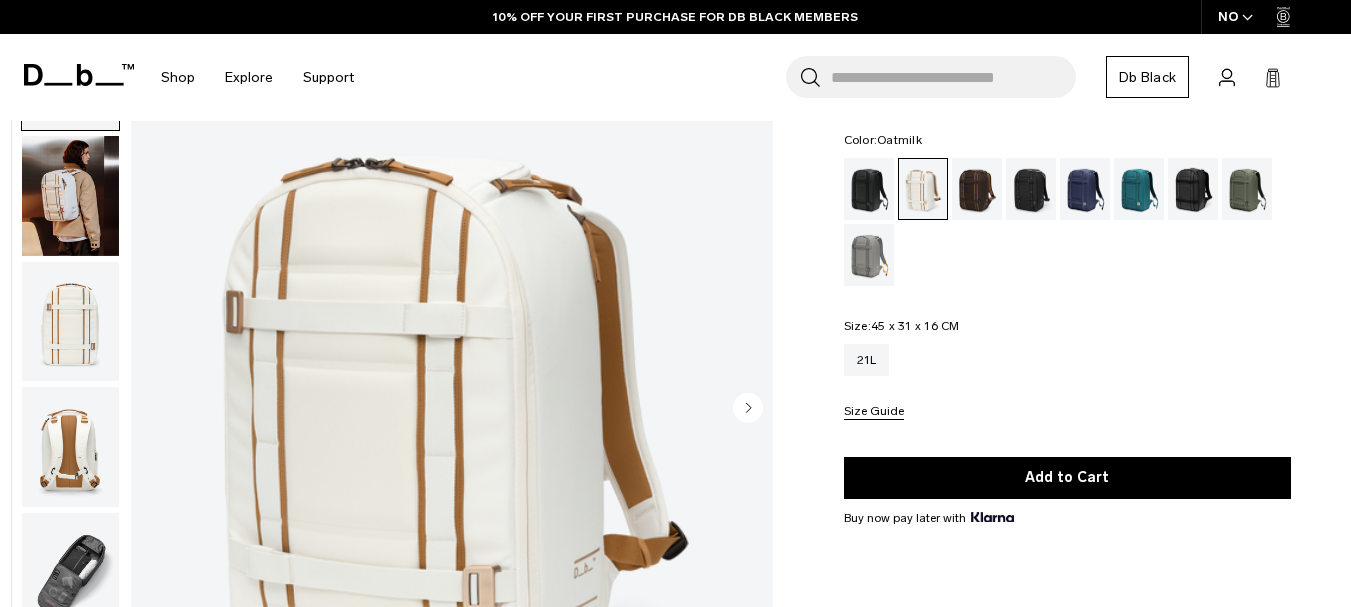 click 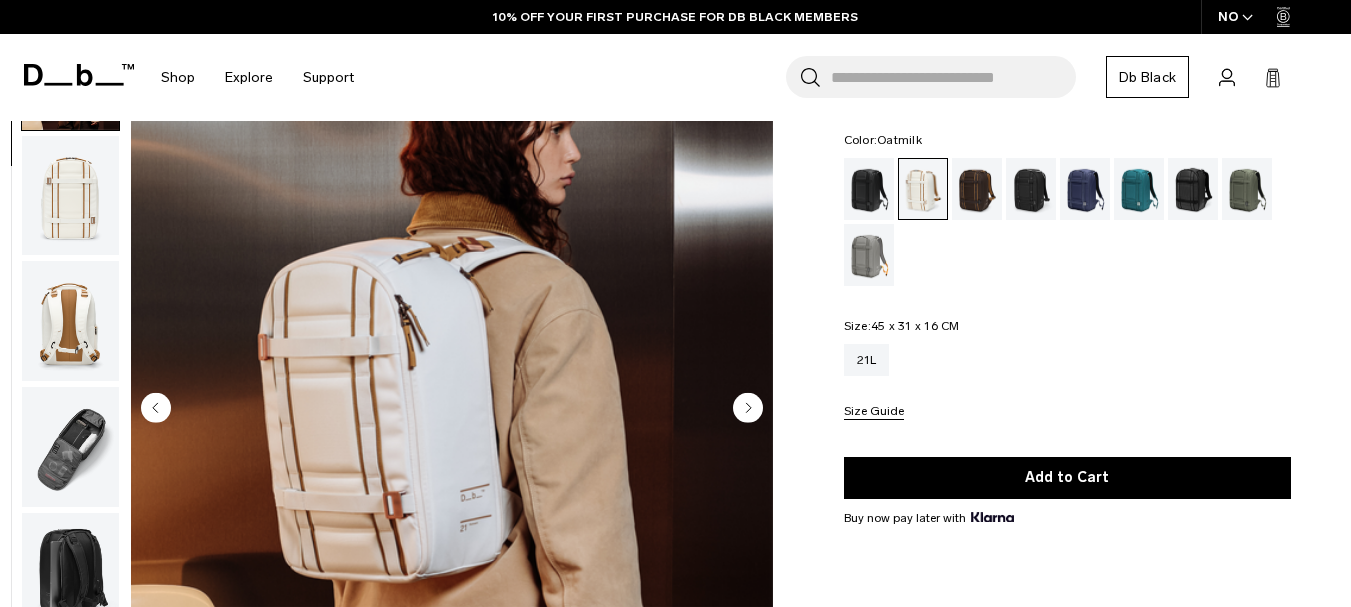 click 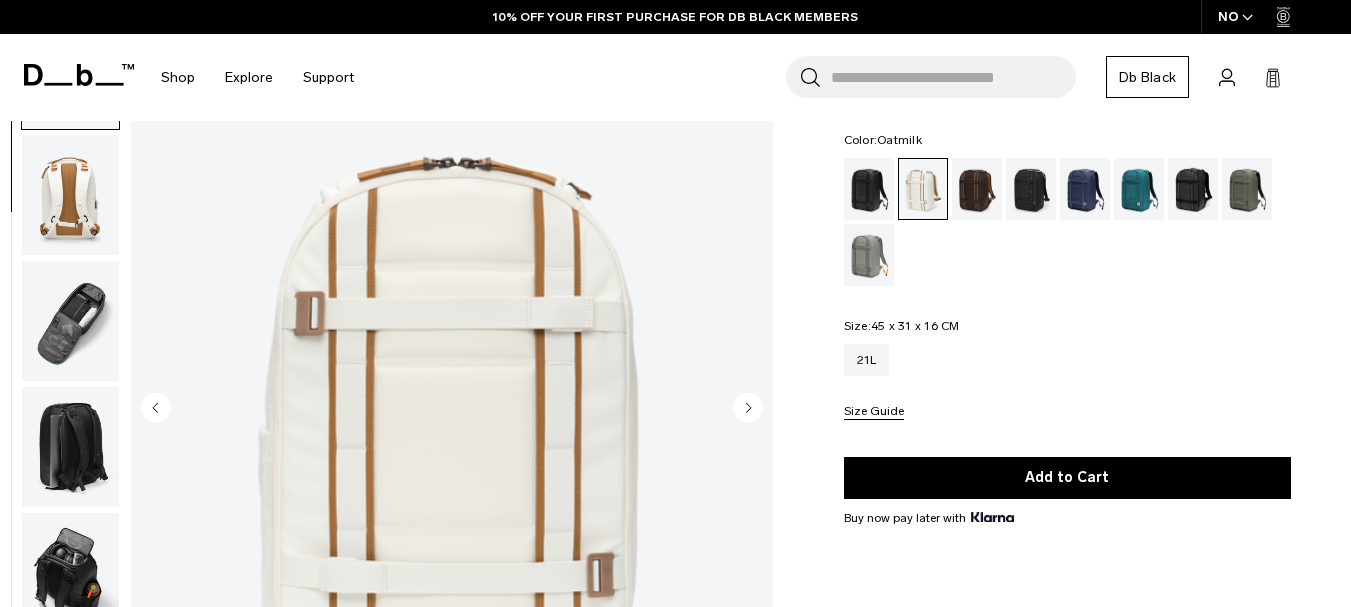 click 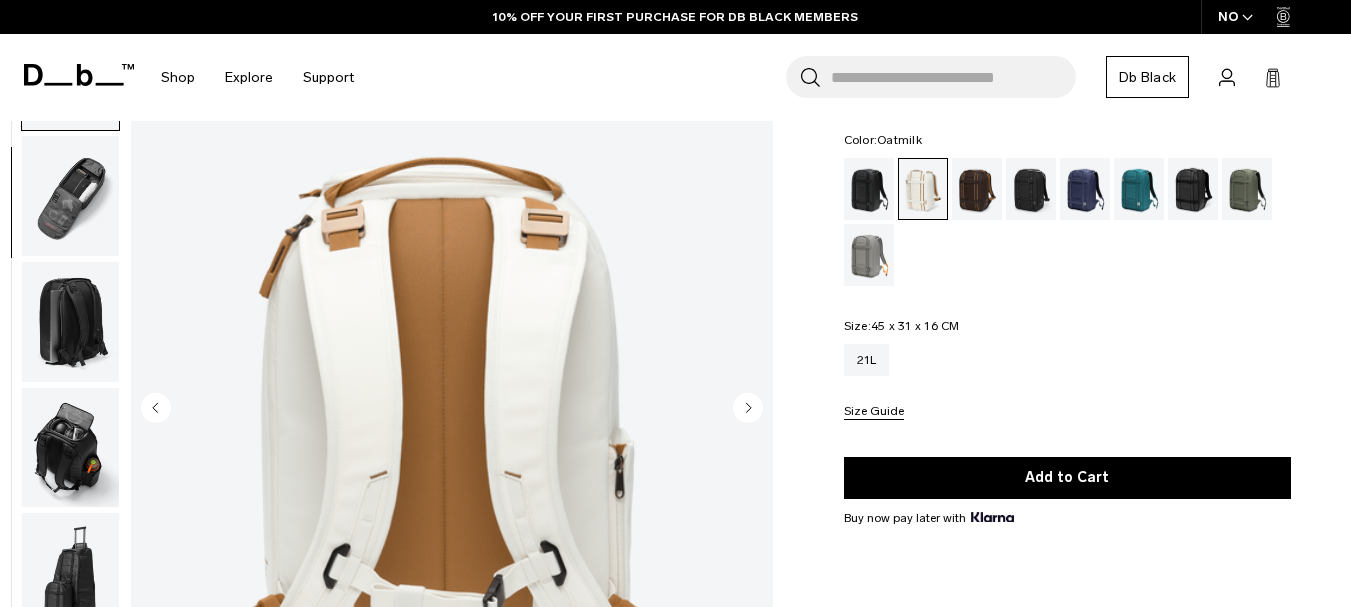 click 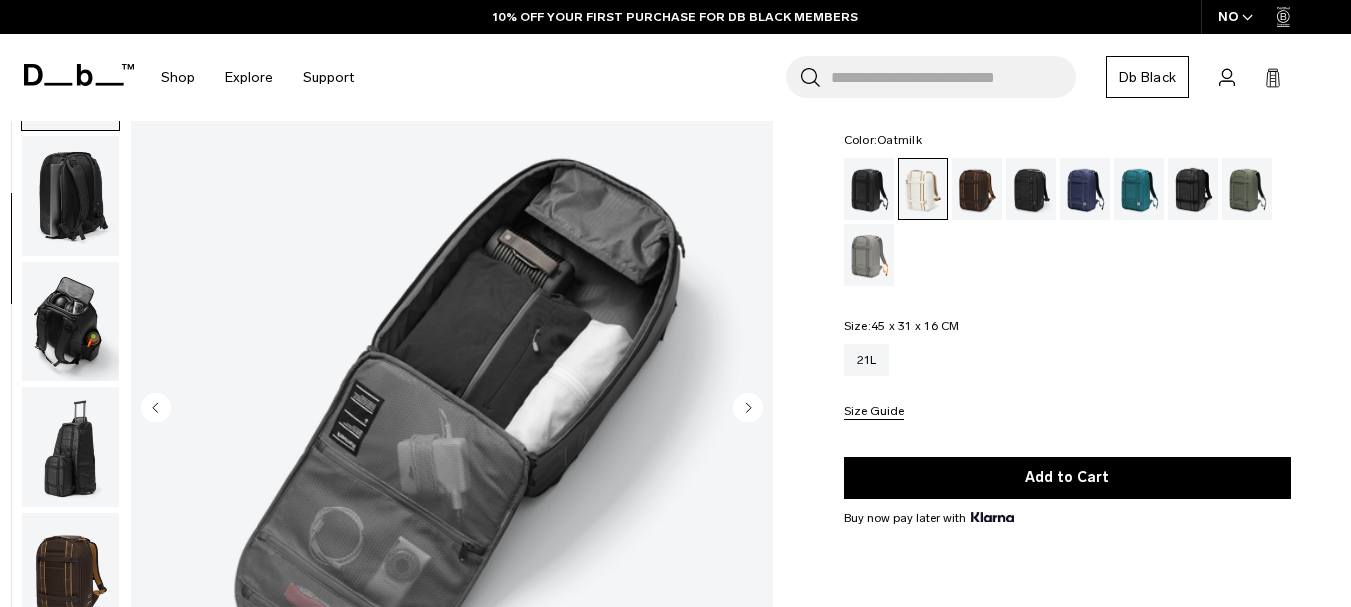 click 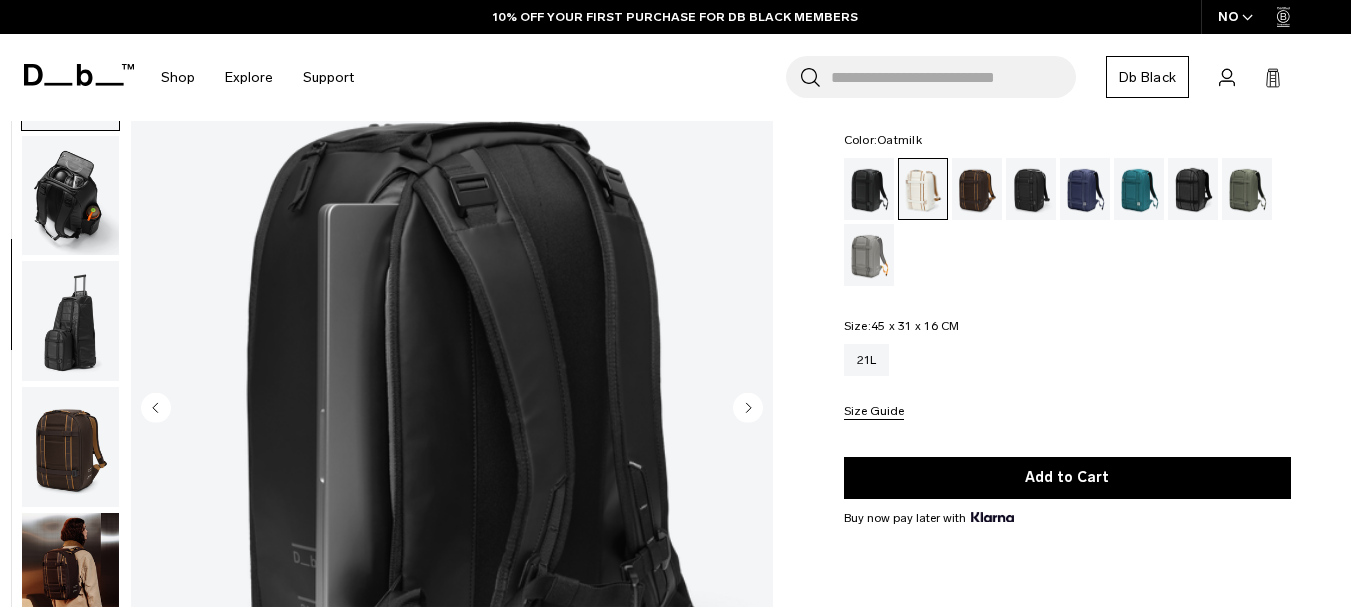 click 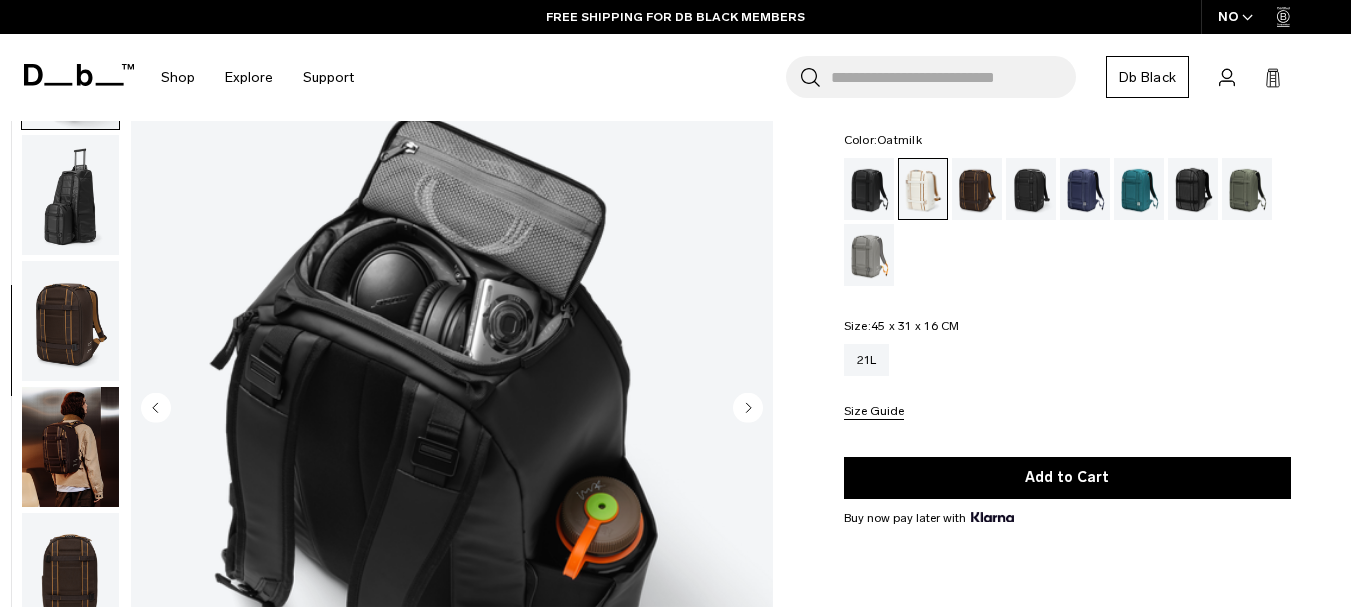 click 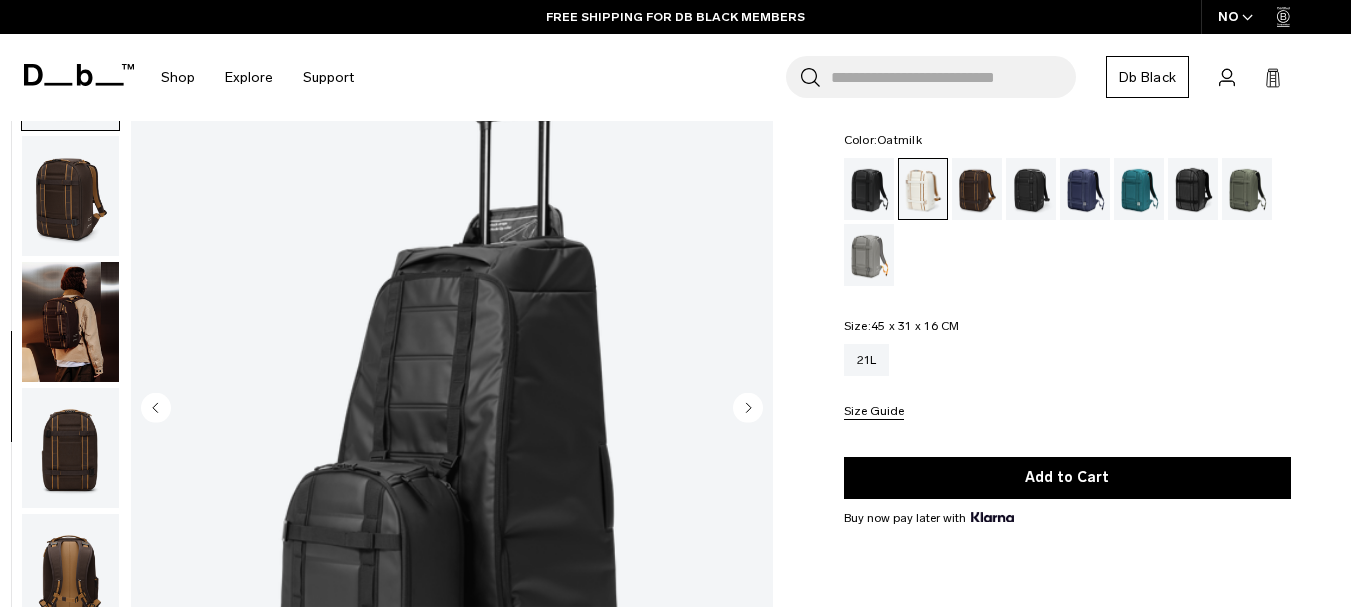 click 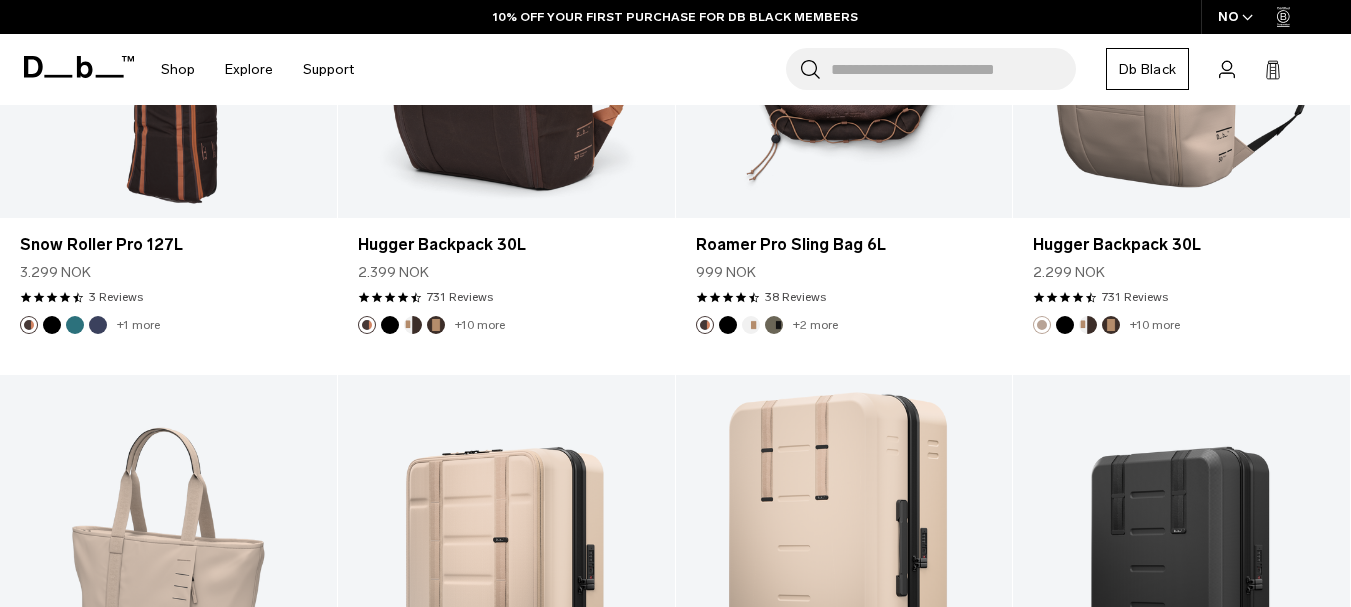 scroll, scrollTop: 3947, scrollLeft: 0, axis: vertical 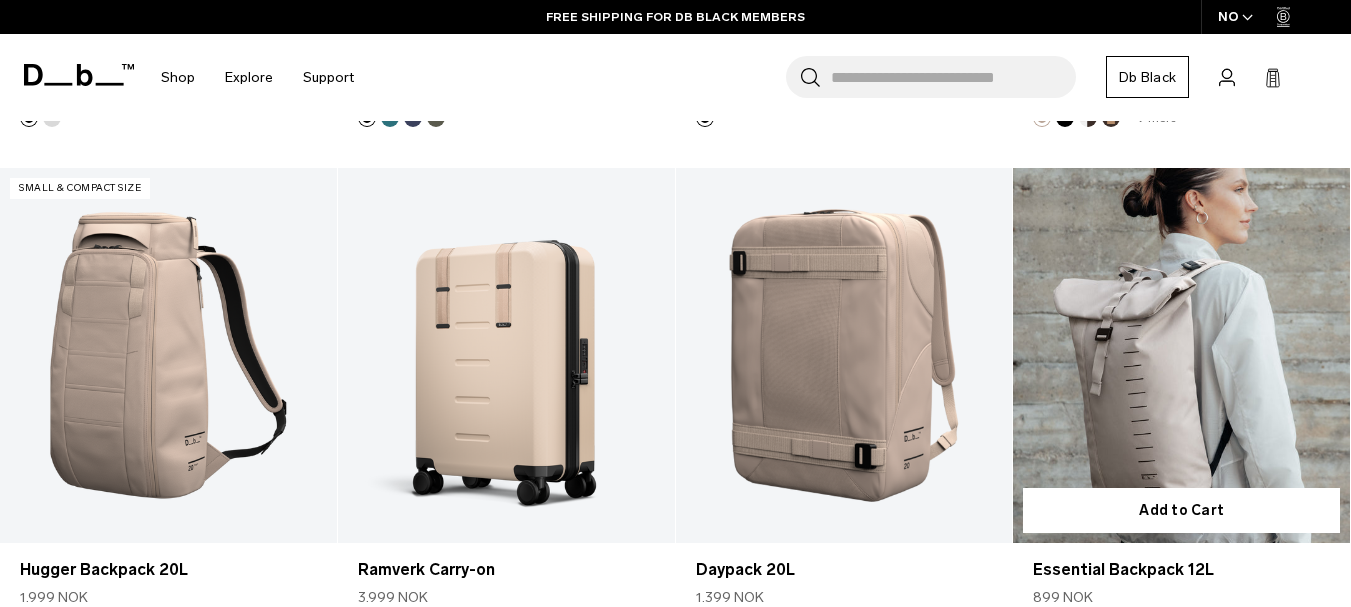 click at bounding box center [1181, 355] 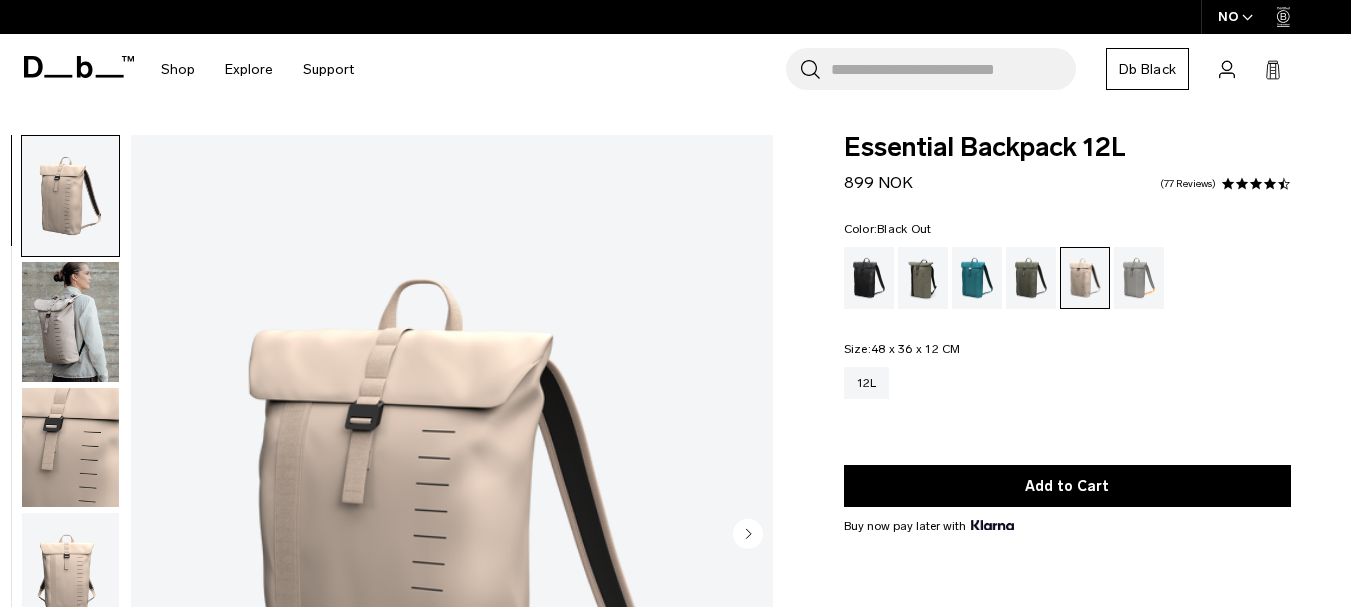 scroll, scrollTop: 0, scrollLeft: 0, axis: both 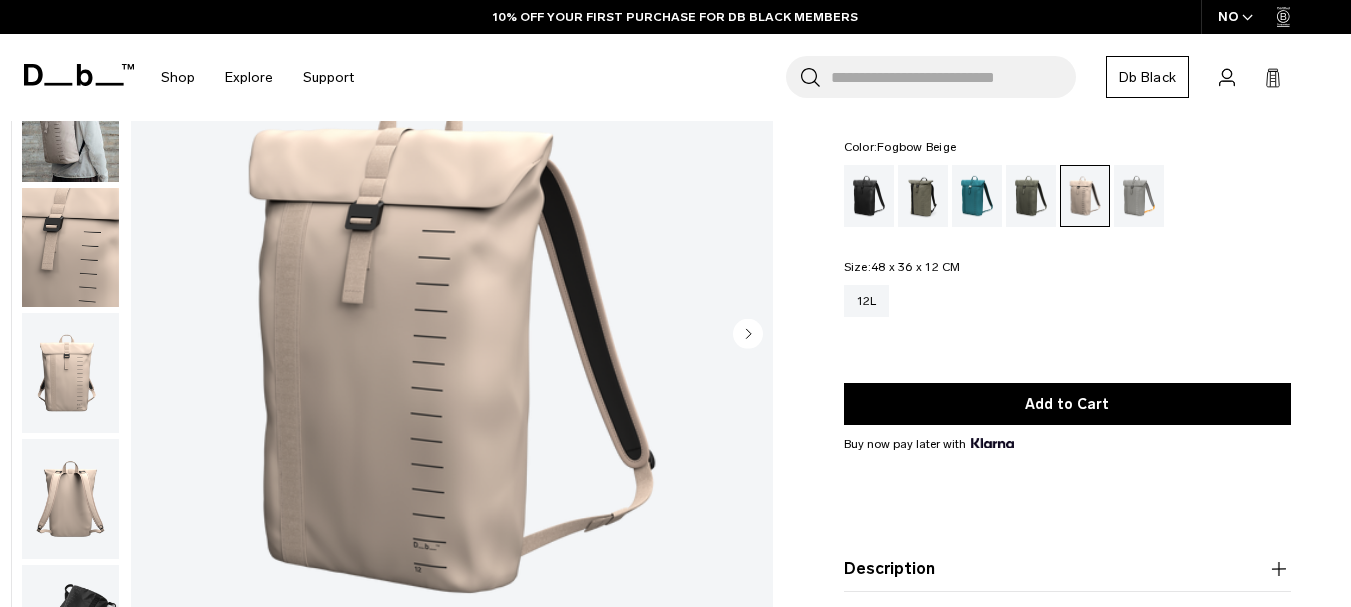 click 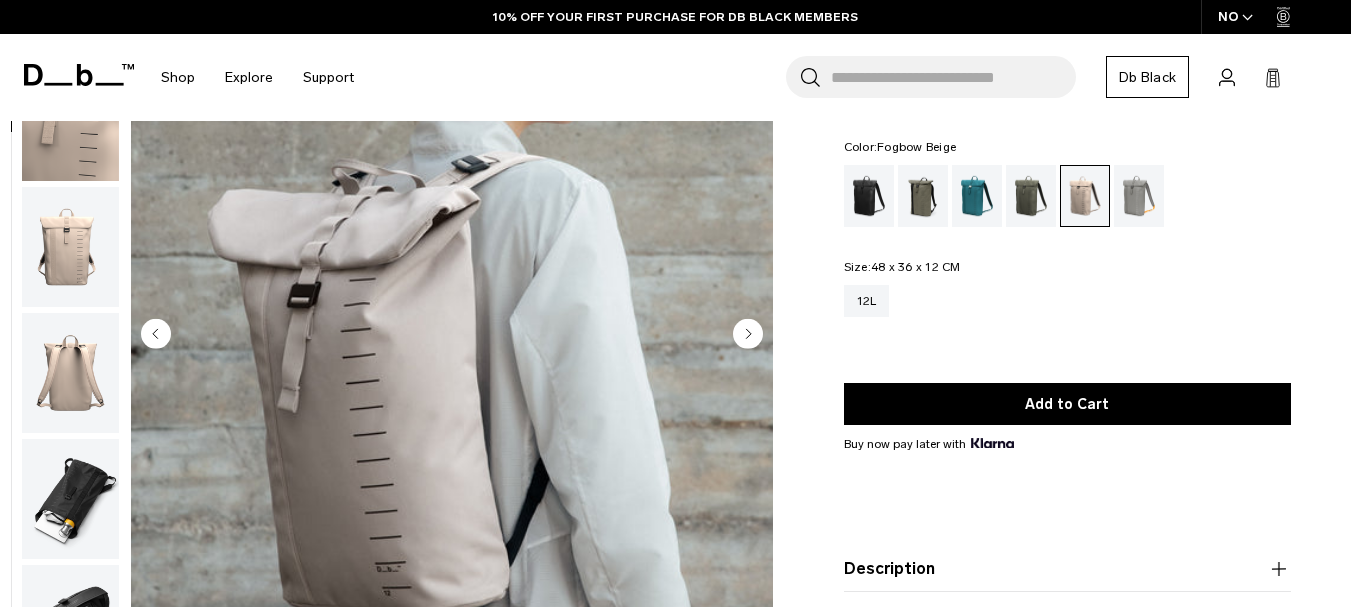 click 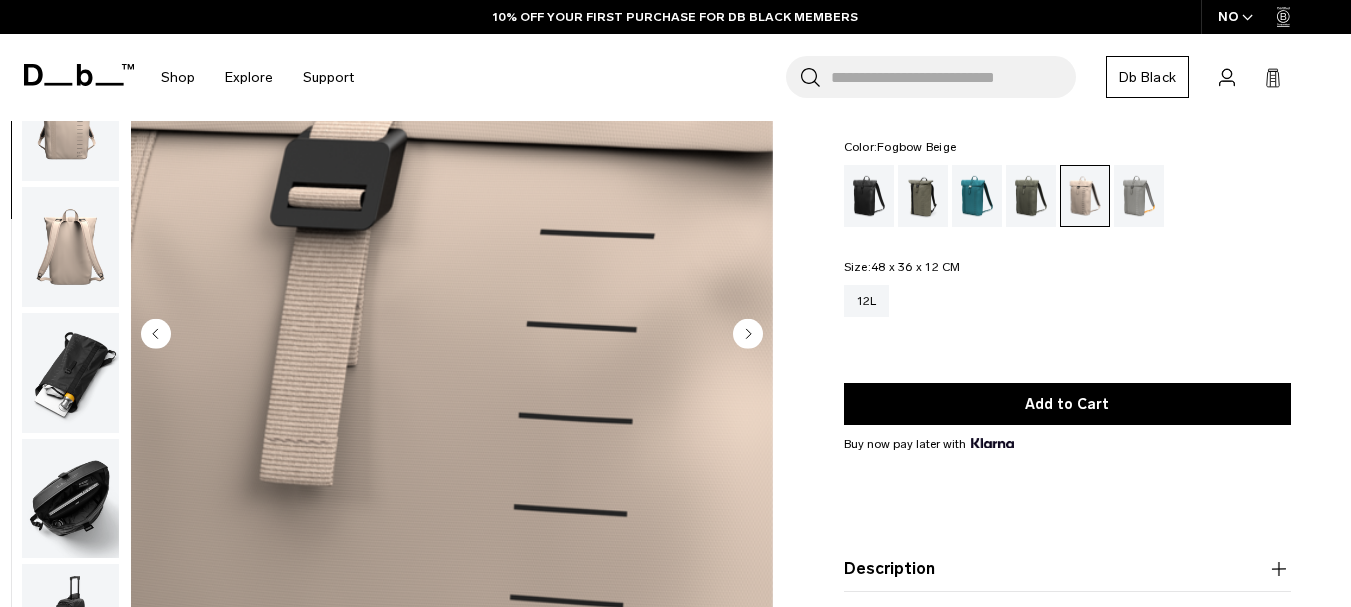 click 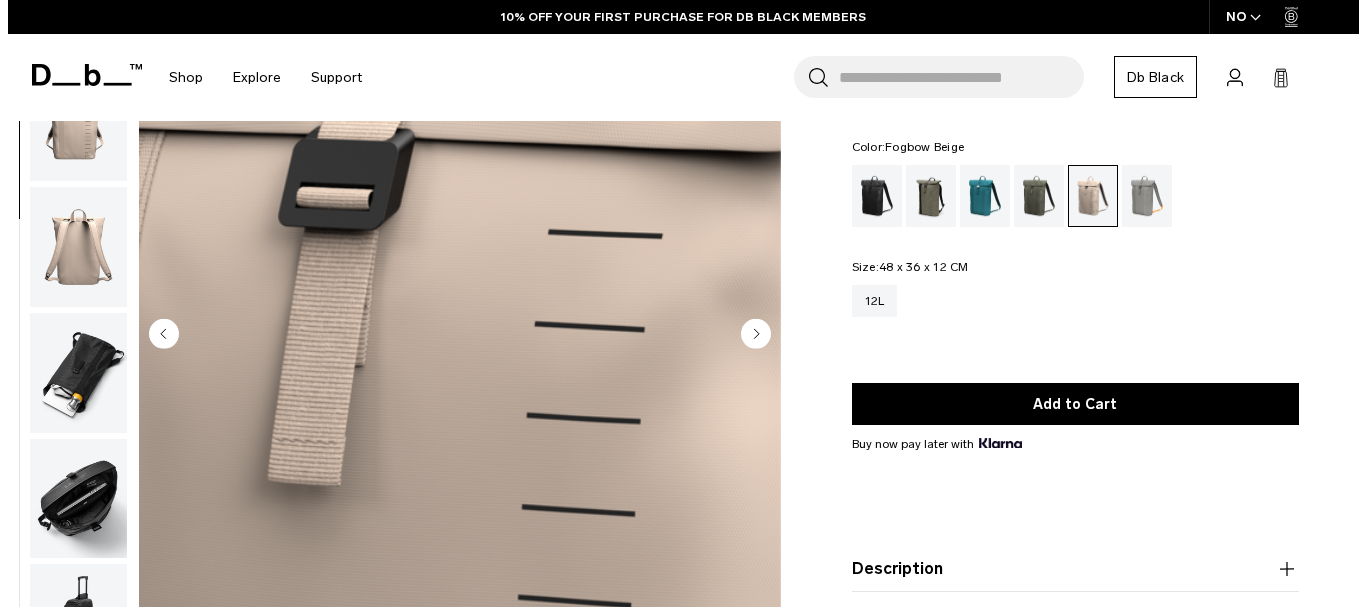 scroll, scrollTop: 326, scrollLeft: 0, axis: vertical 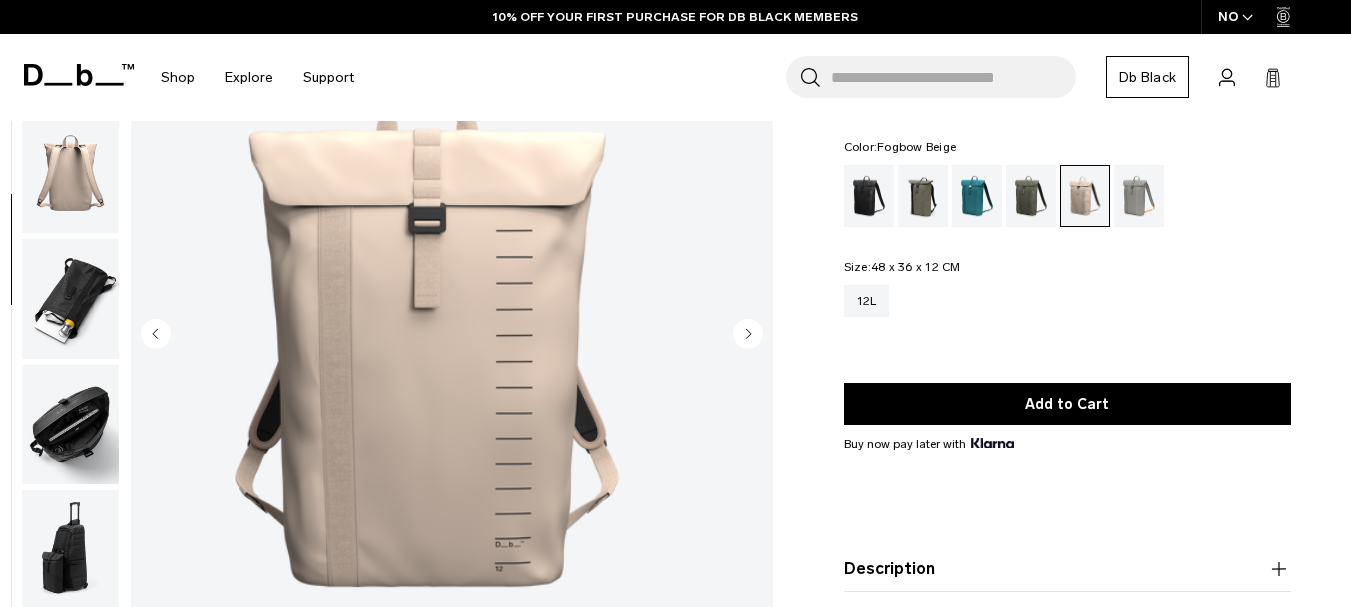 click 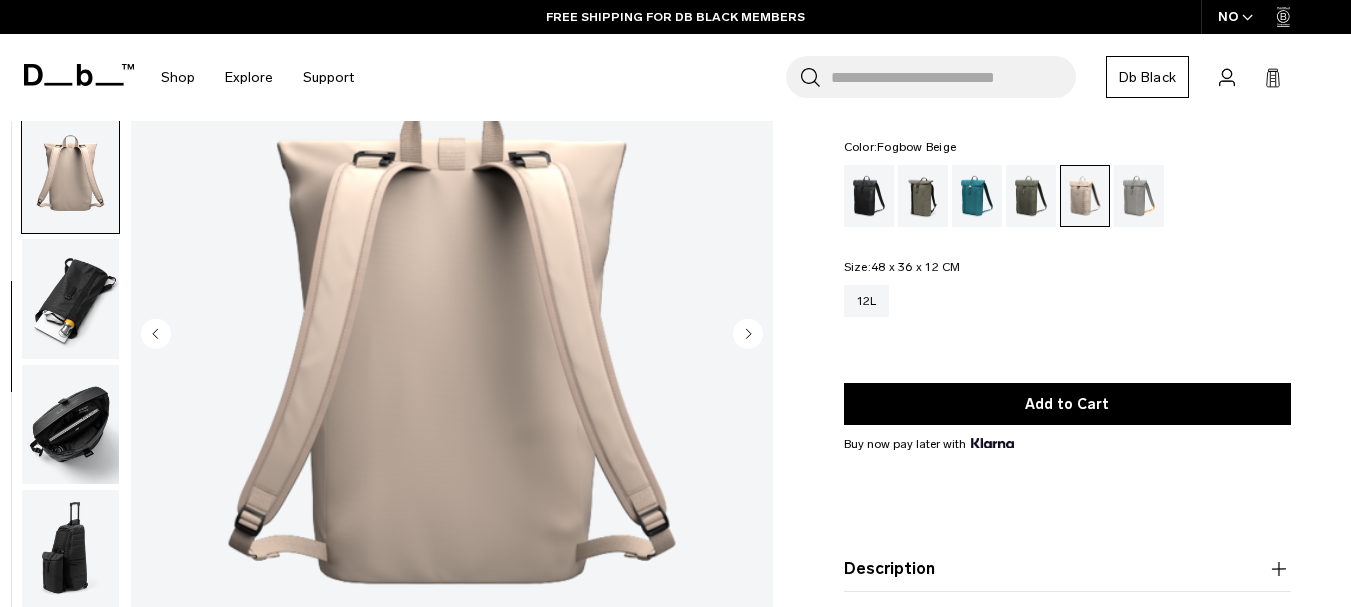 click 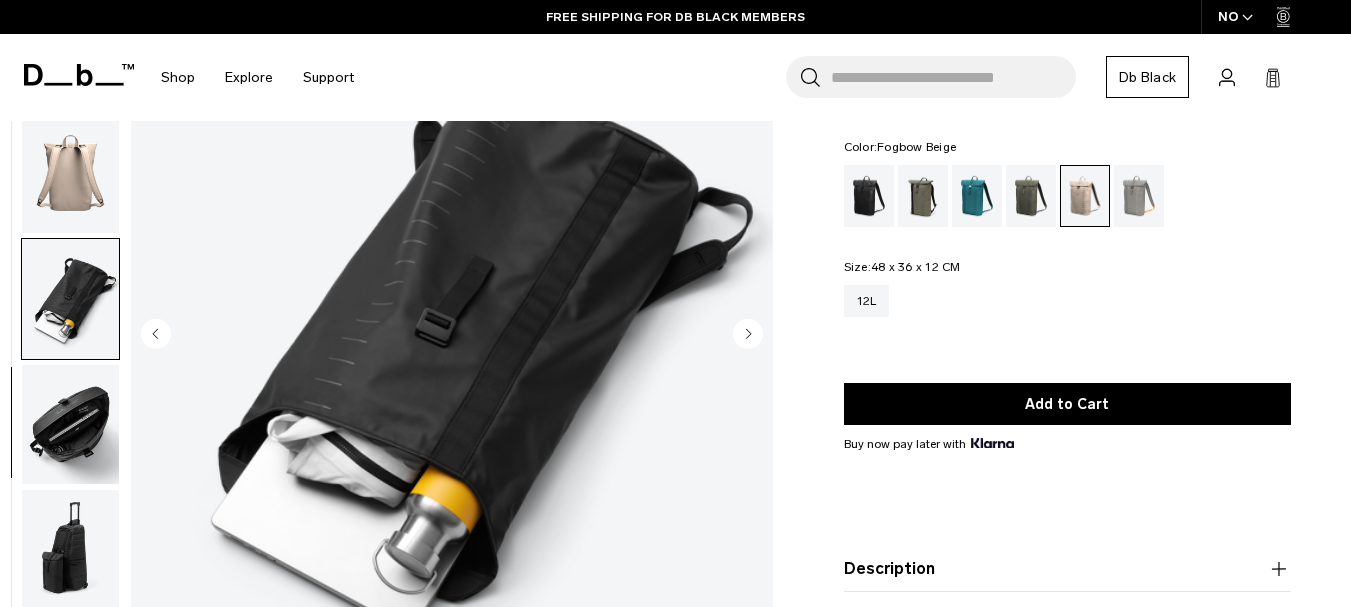 click 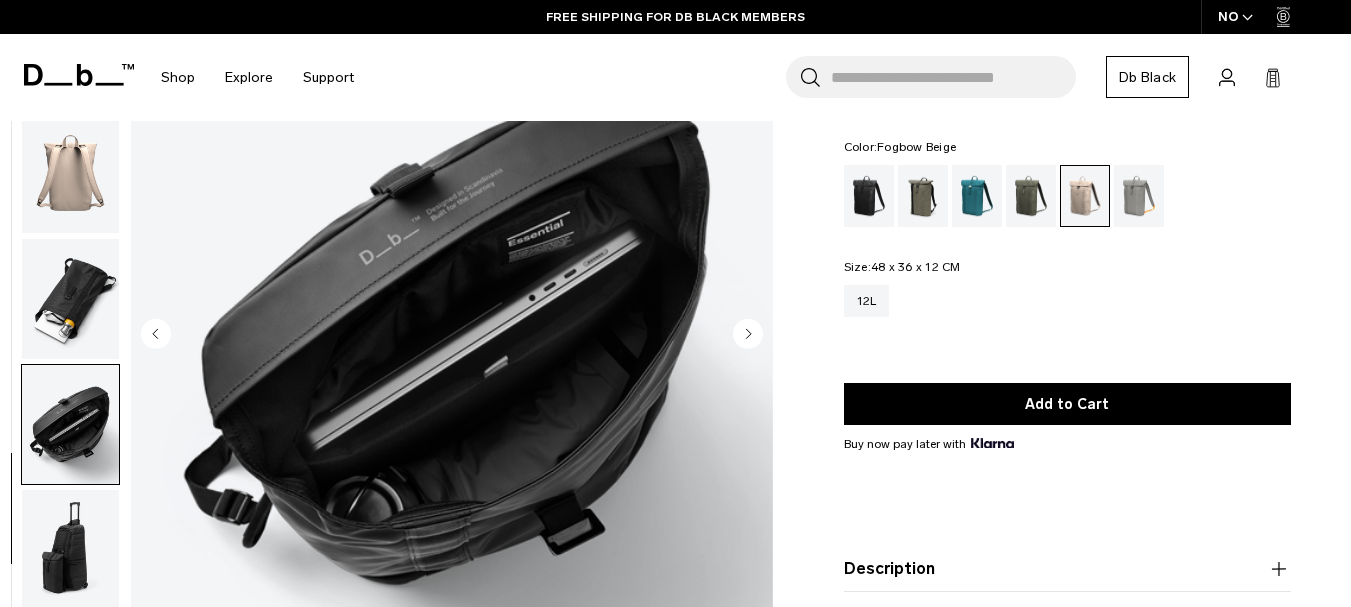 click 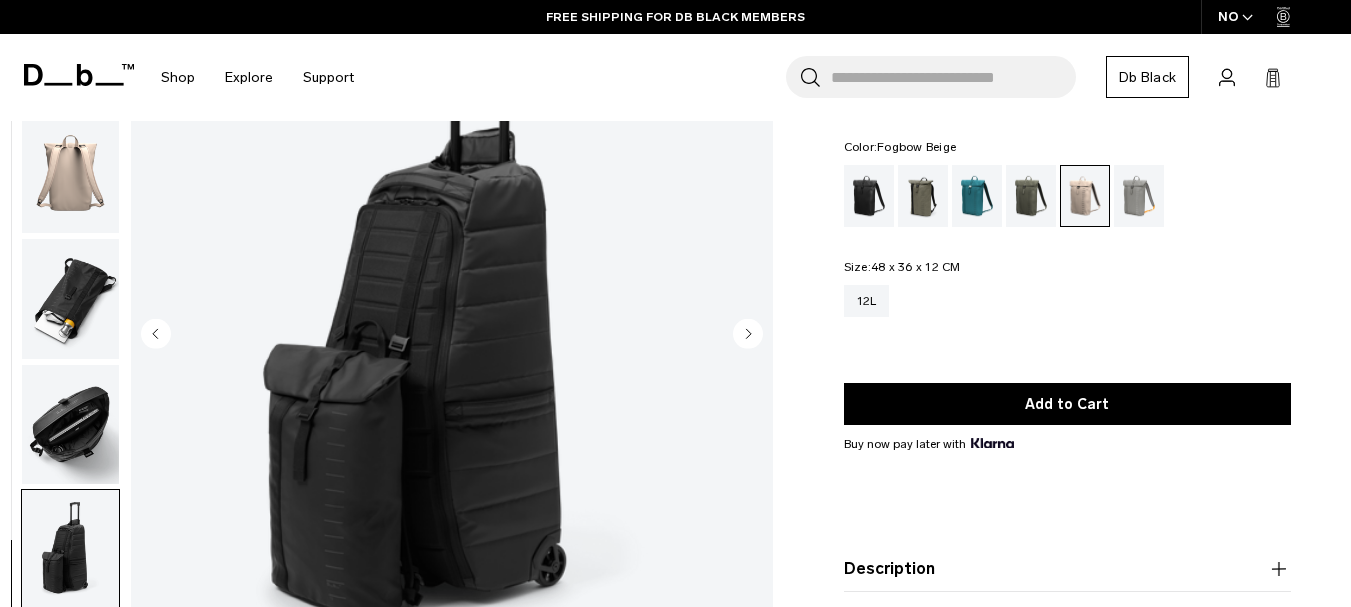 click 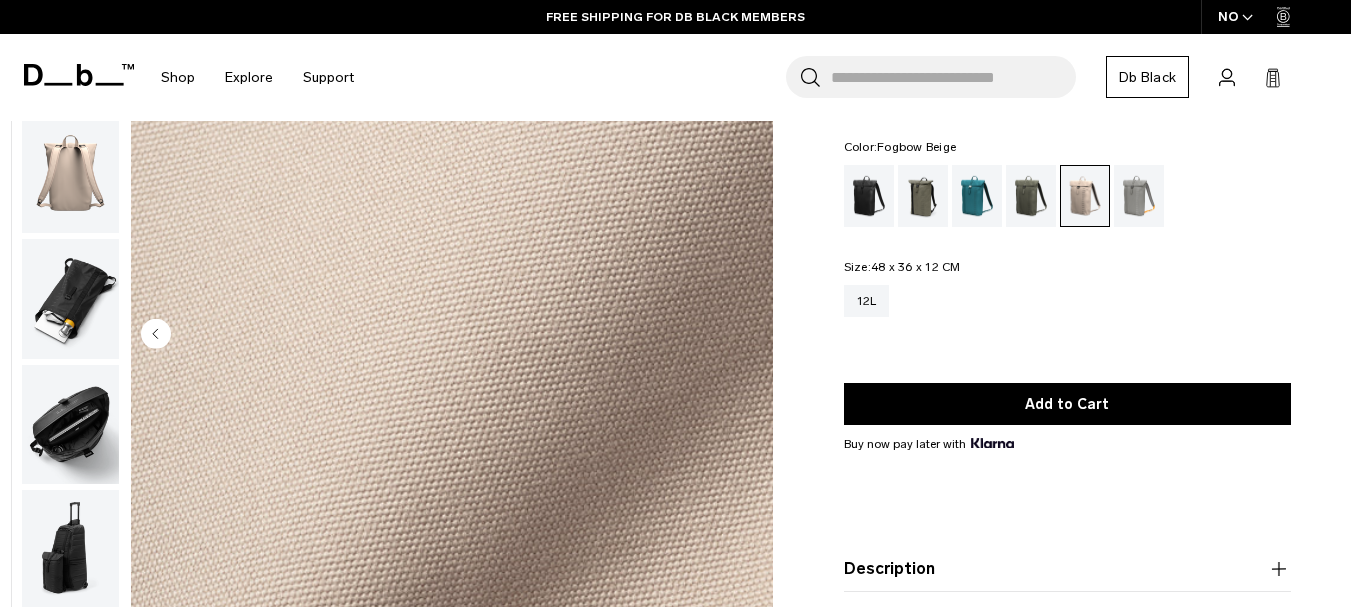 click at bounding box center (452, 336) 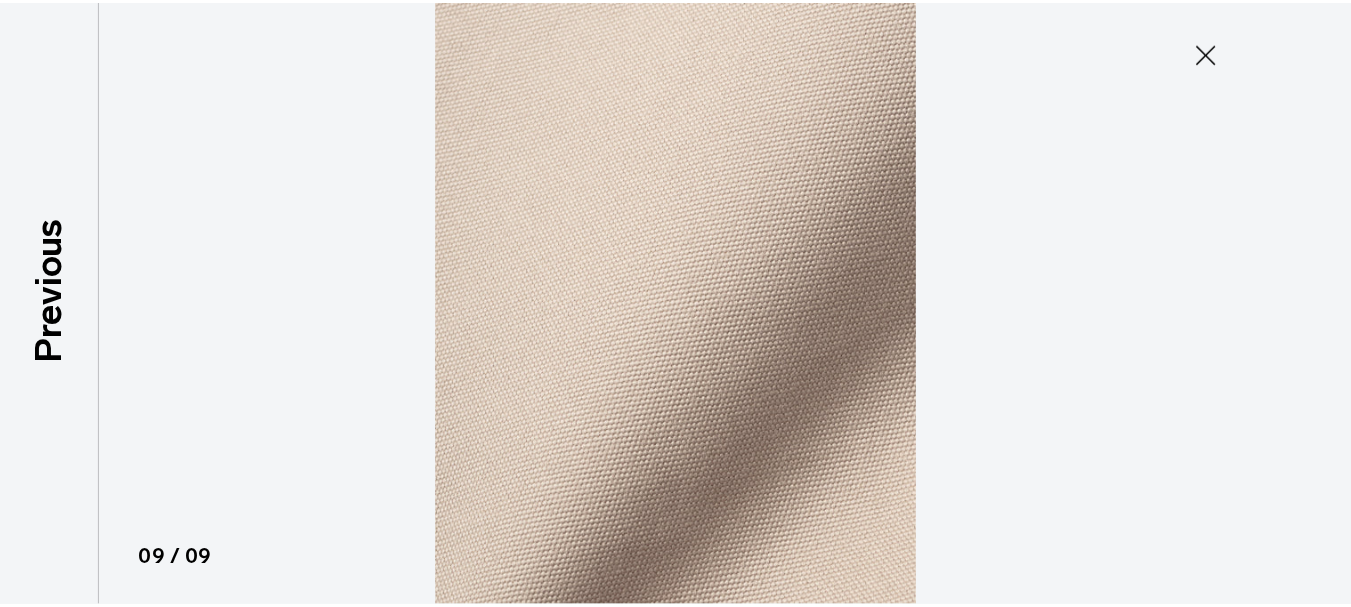 scroll, scrollTop: 316, scrollLeft: 0, axis: vertical 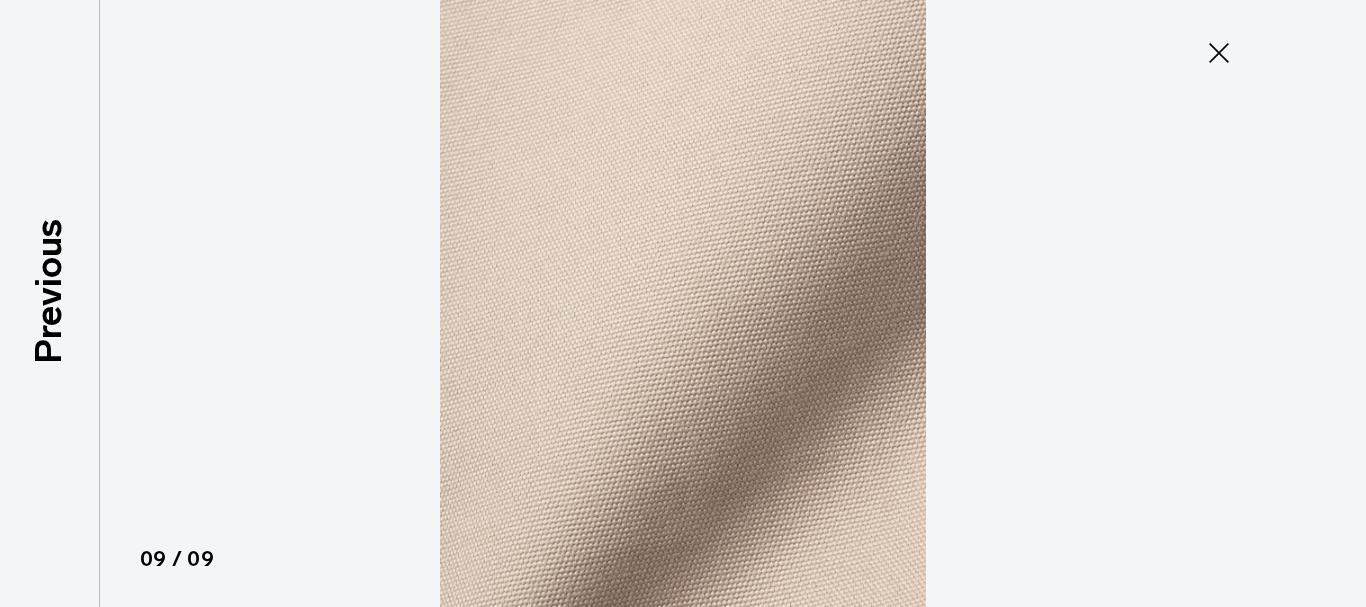 click 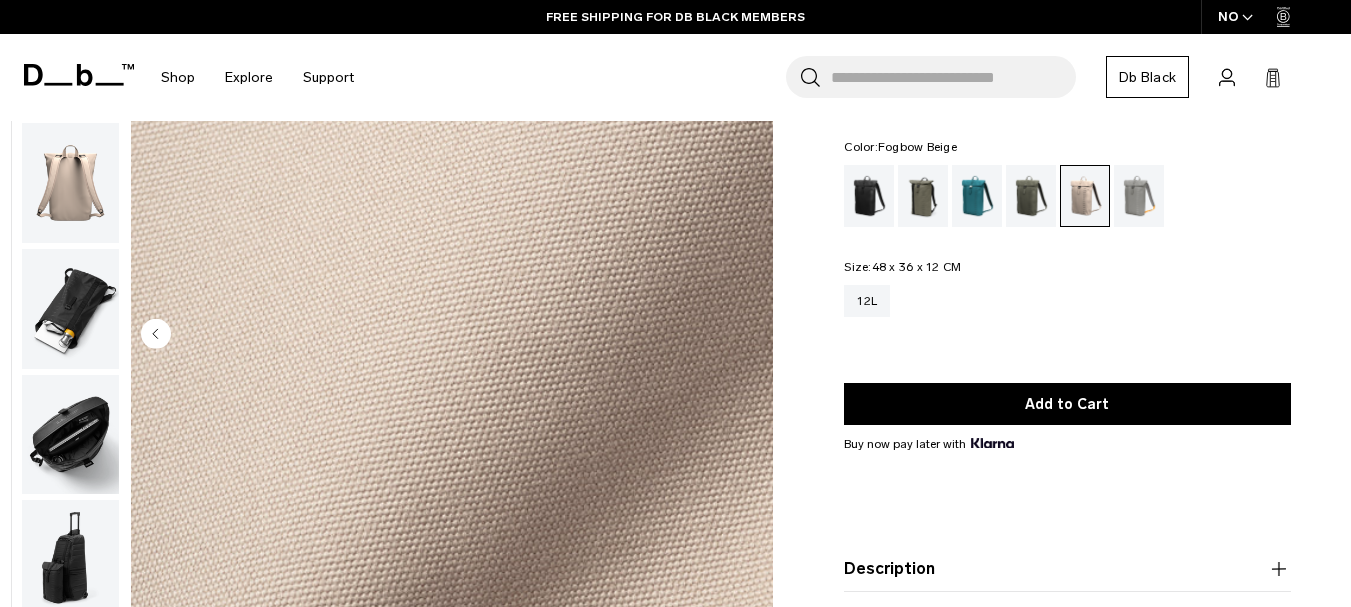scroll, scrollTop: 326, scrollLeft: 0, axis: vertical 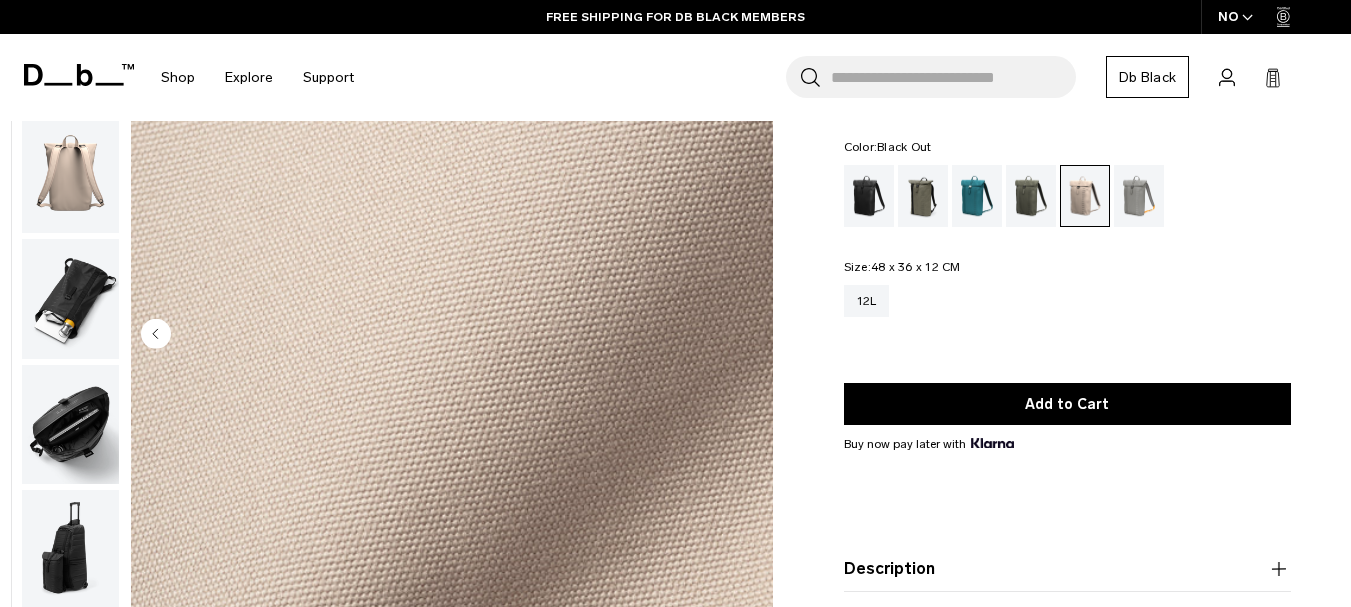 click at bounding box center (869, 196) 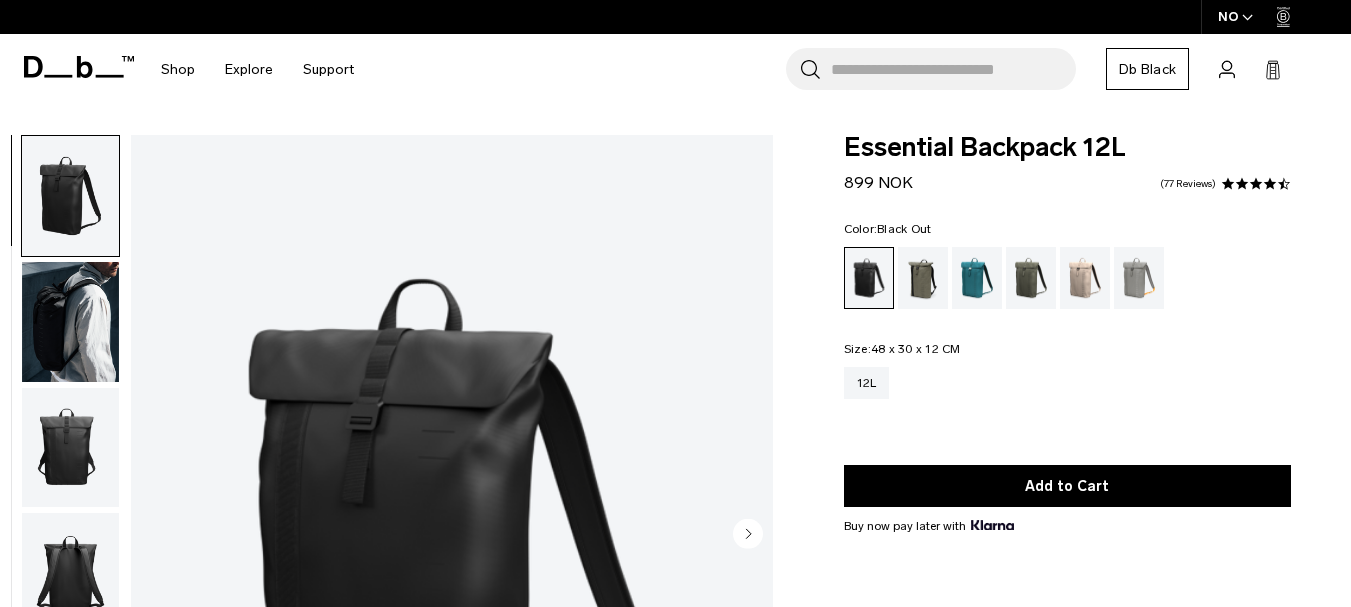 scroll, scrollTop: 200, scrollLeft: 0, axis: vertical 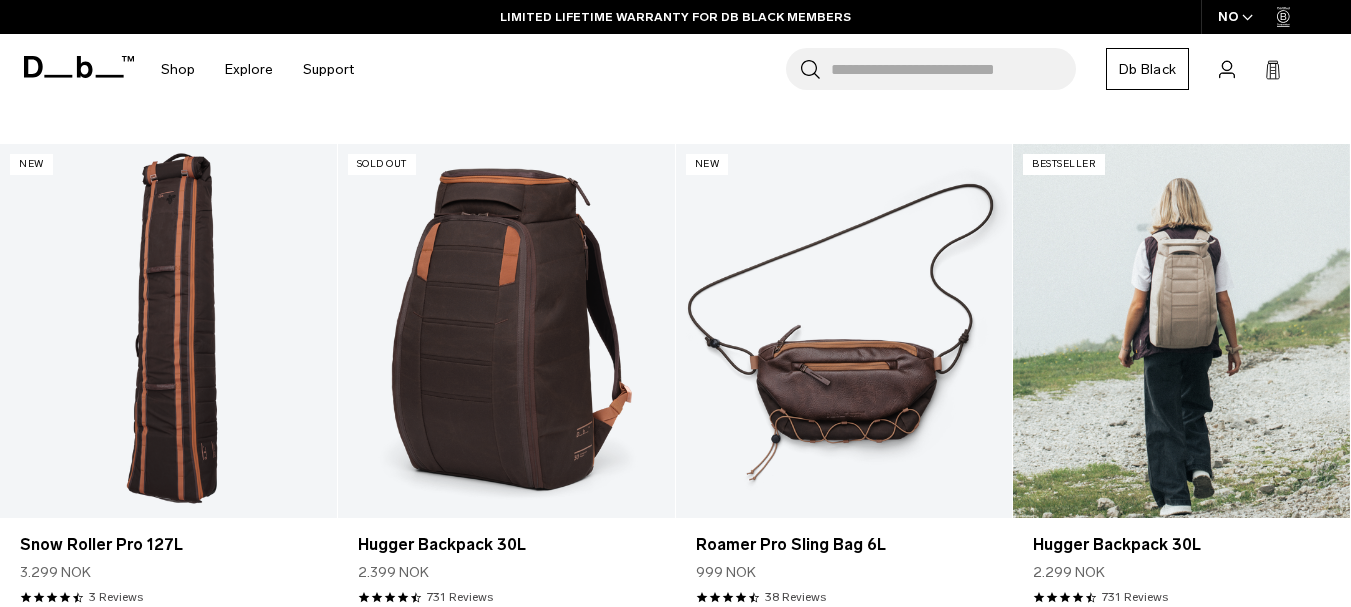 click at bounding box center [1181, 331] 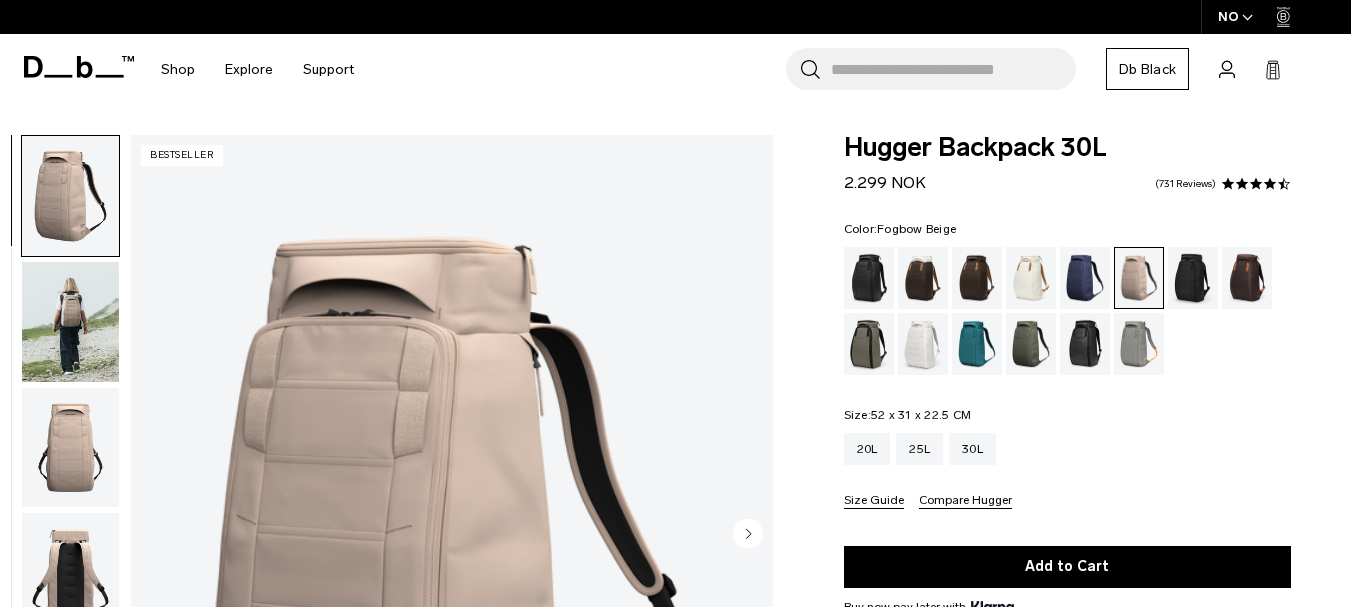 scroll, scrollTop: 0, scrollLeft: 0, axis: both 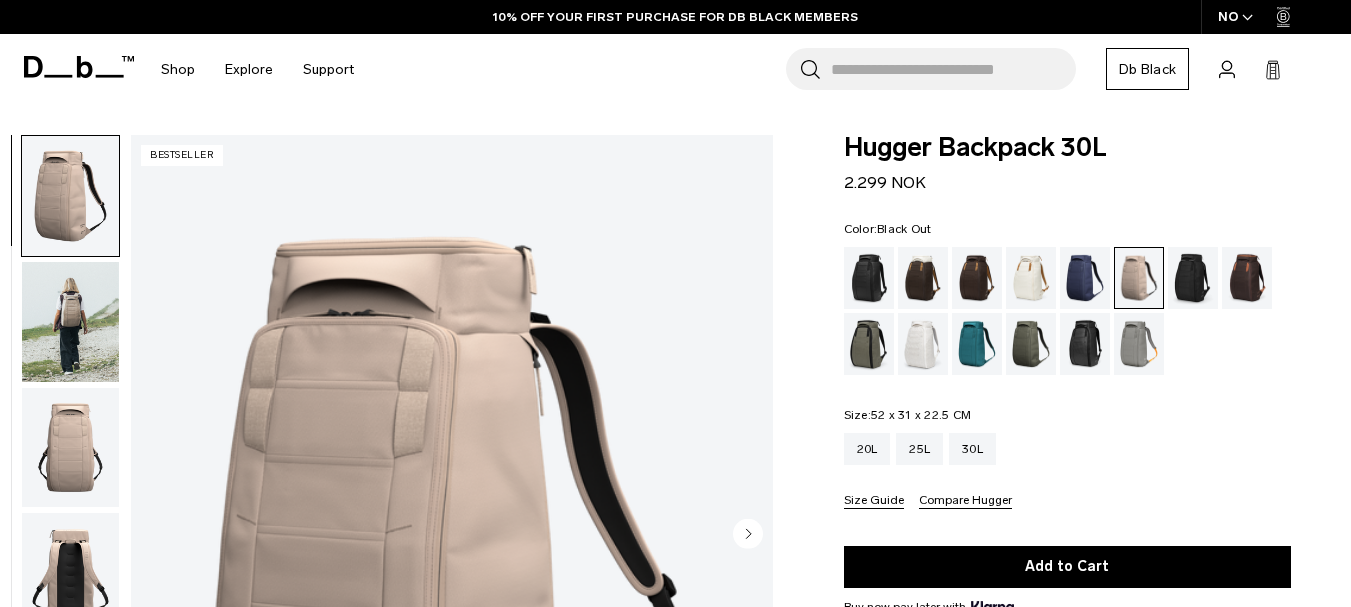 click at bounding box center [869, 278] 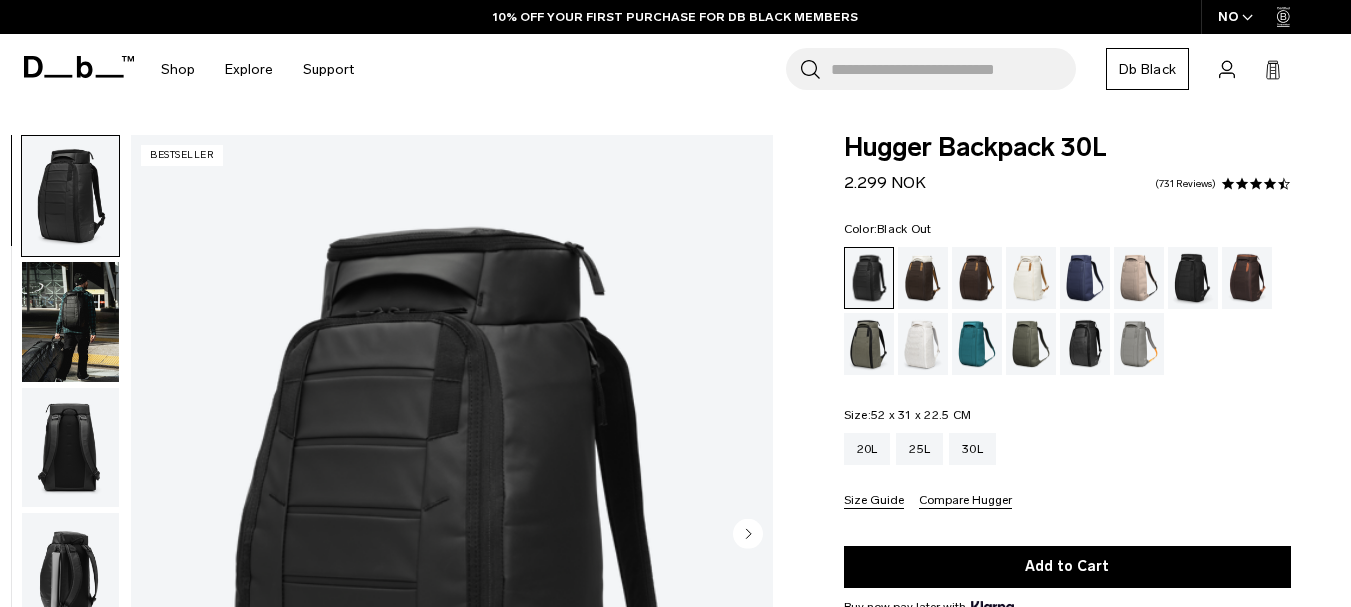 click 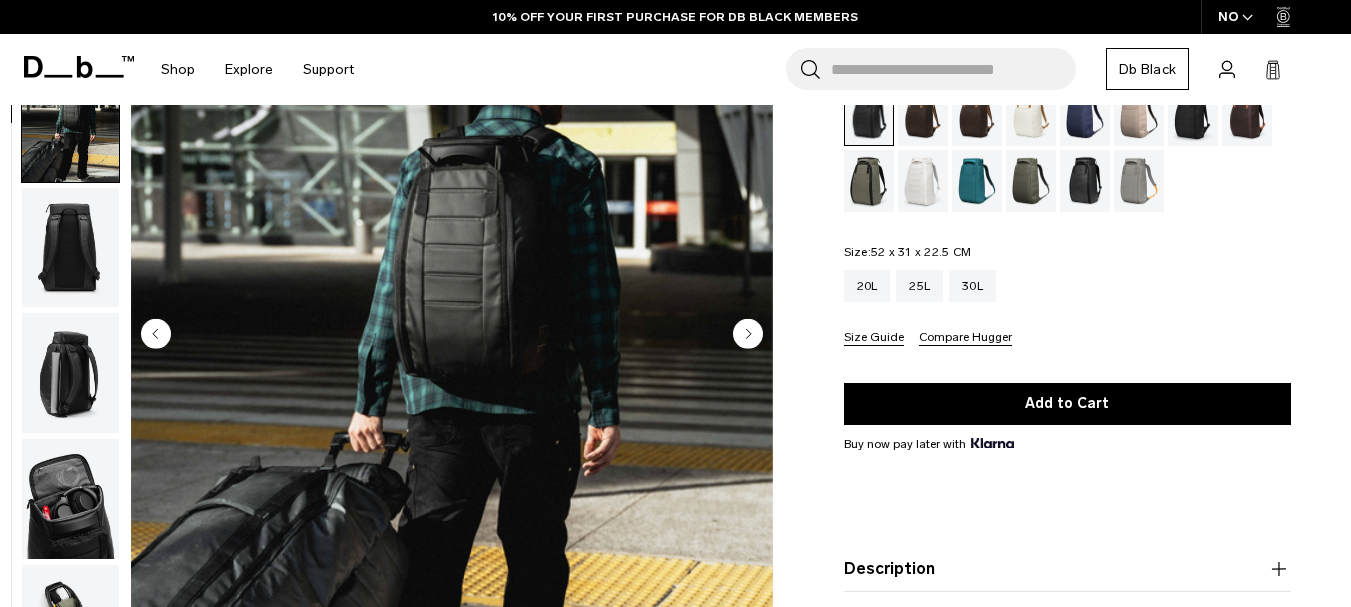 click 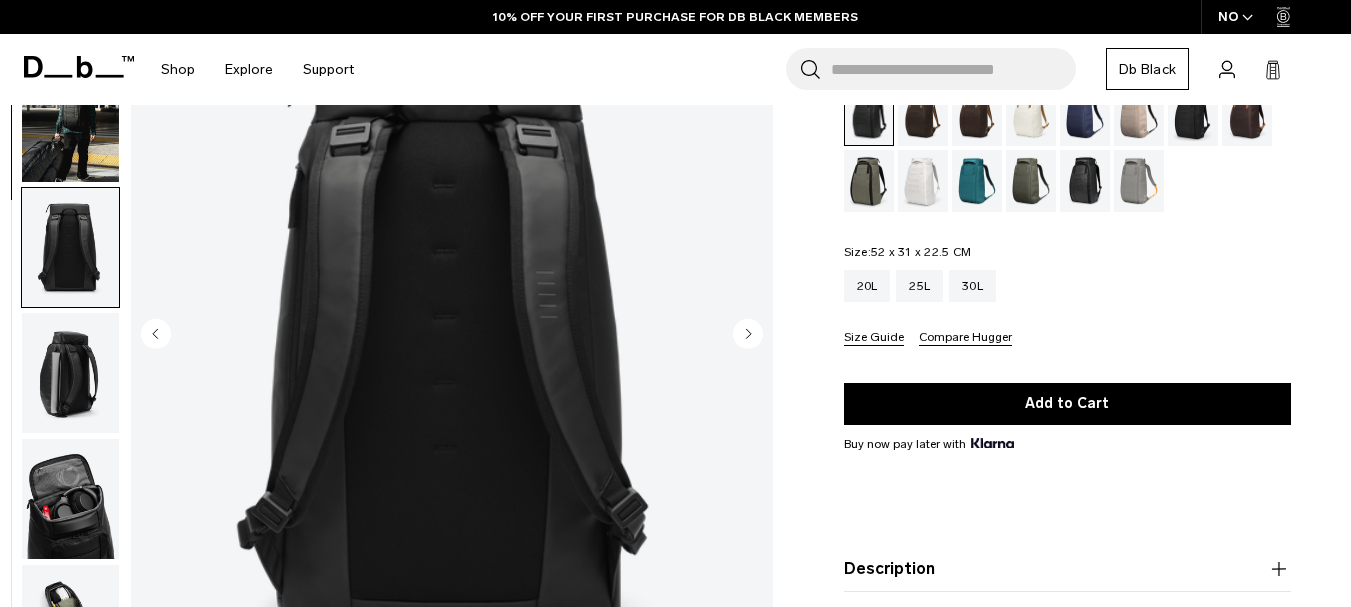 scroll, scrollTop: 252, scrollLeft: 0, axis: vertical 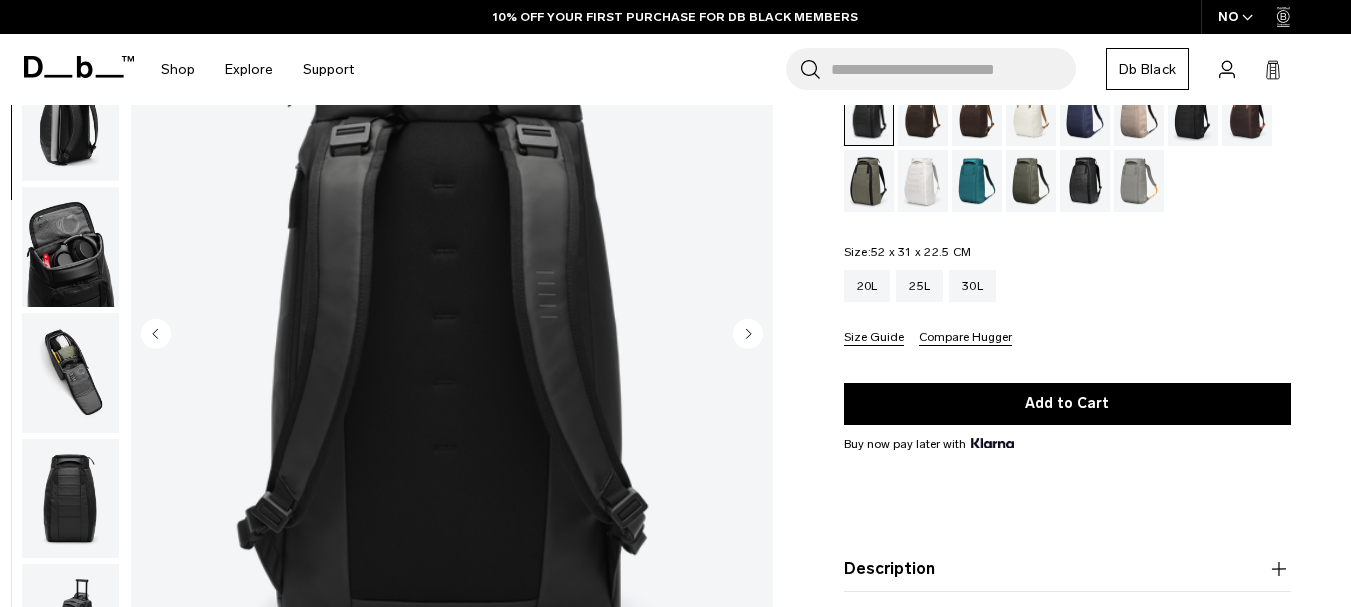 click 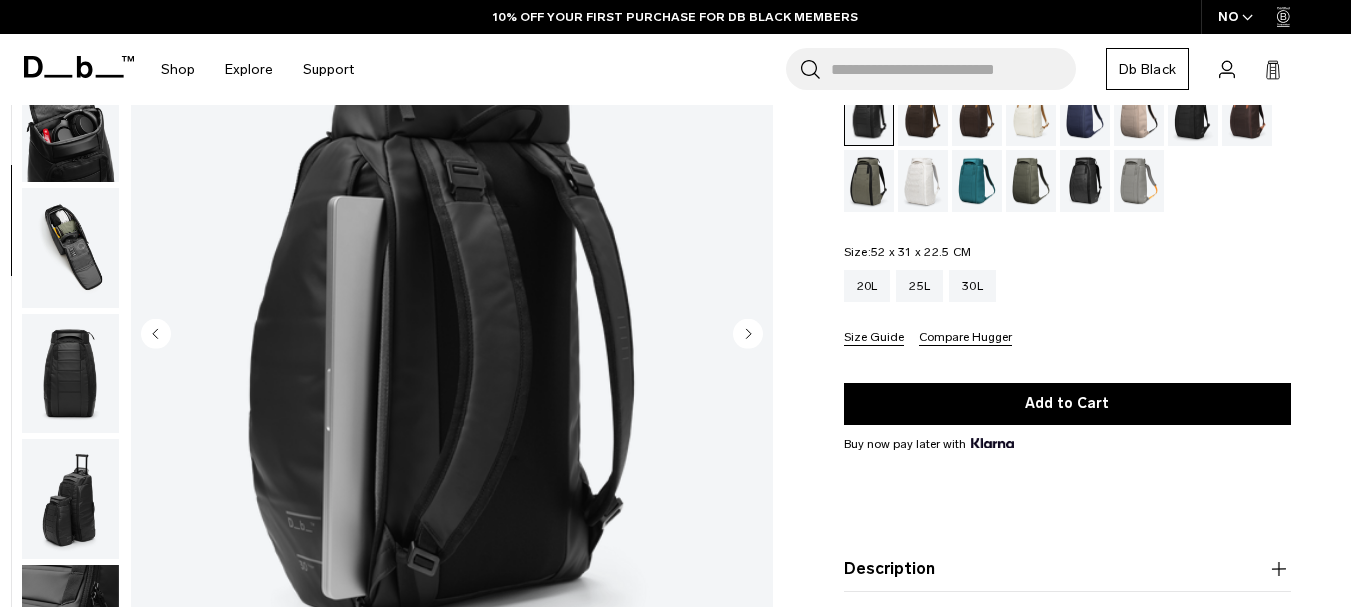 click 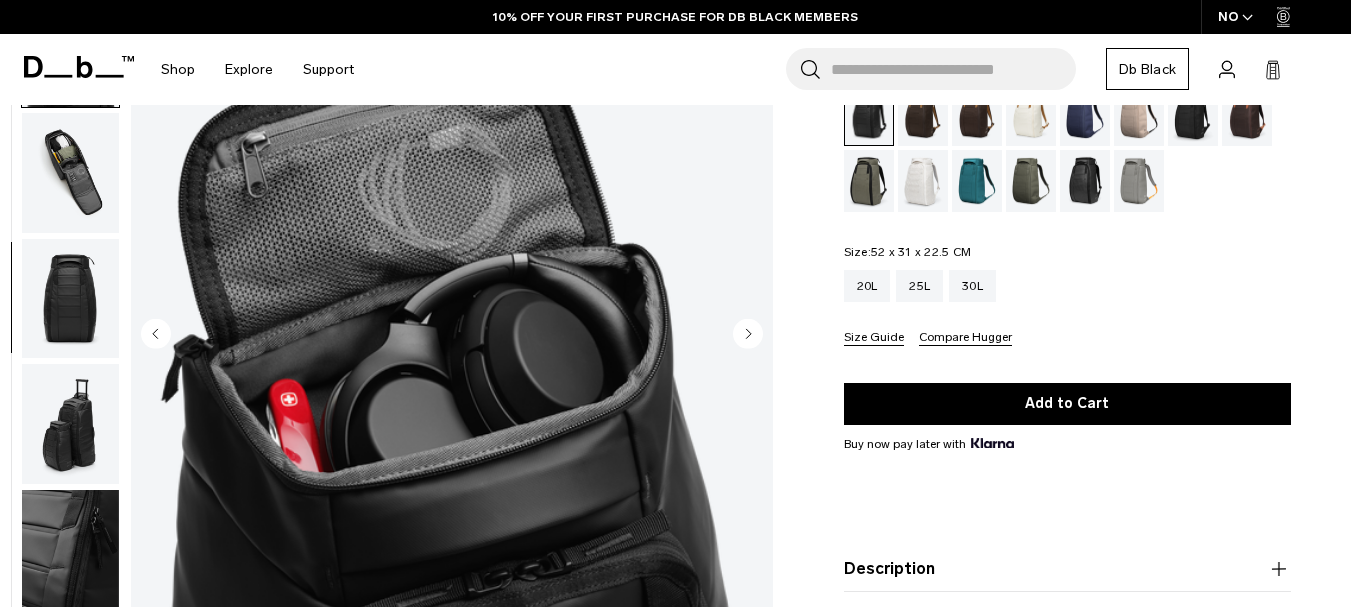 click 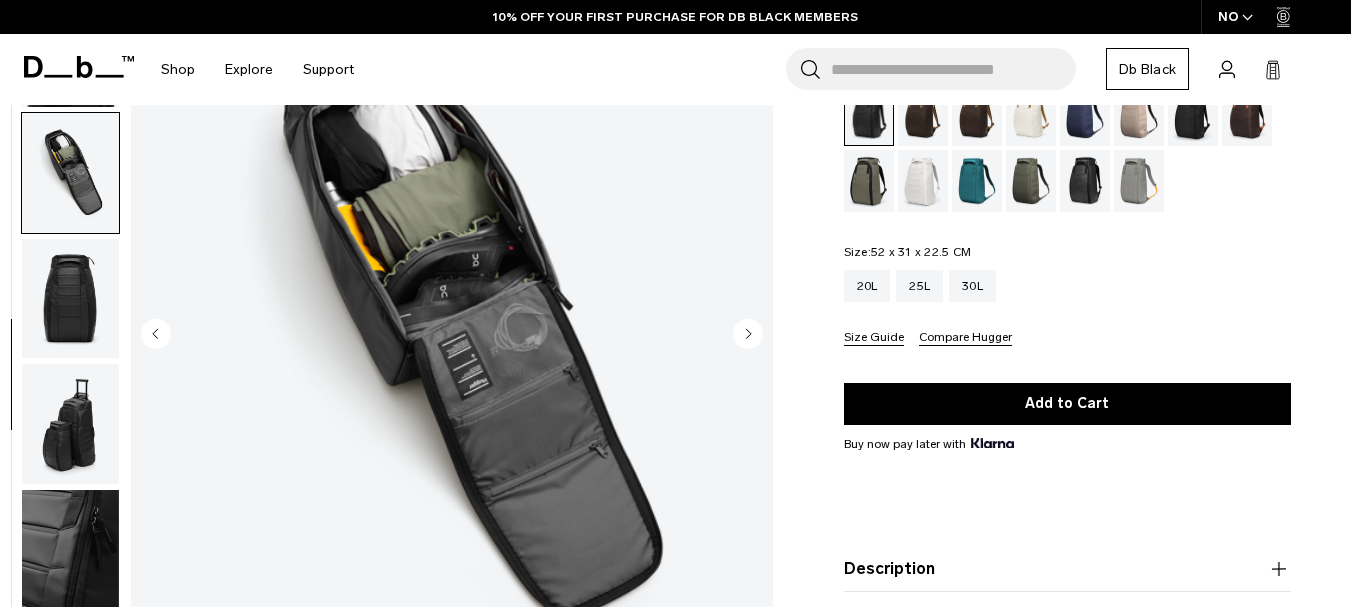 click 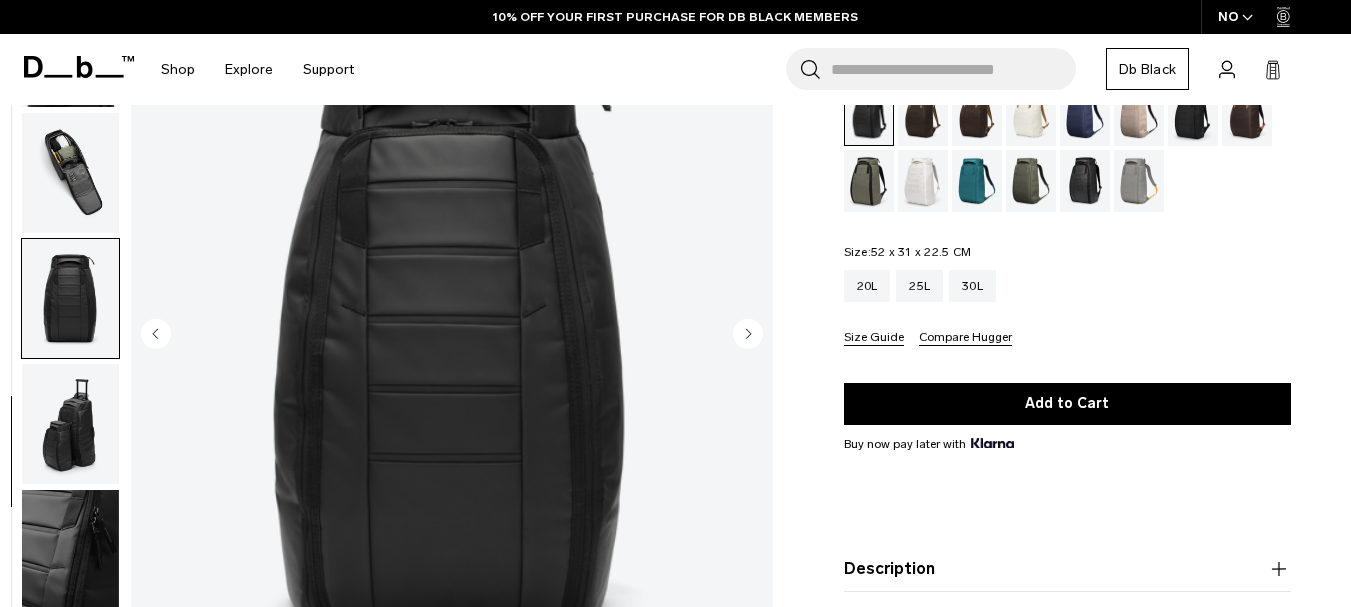 click 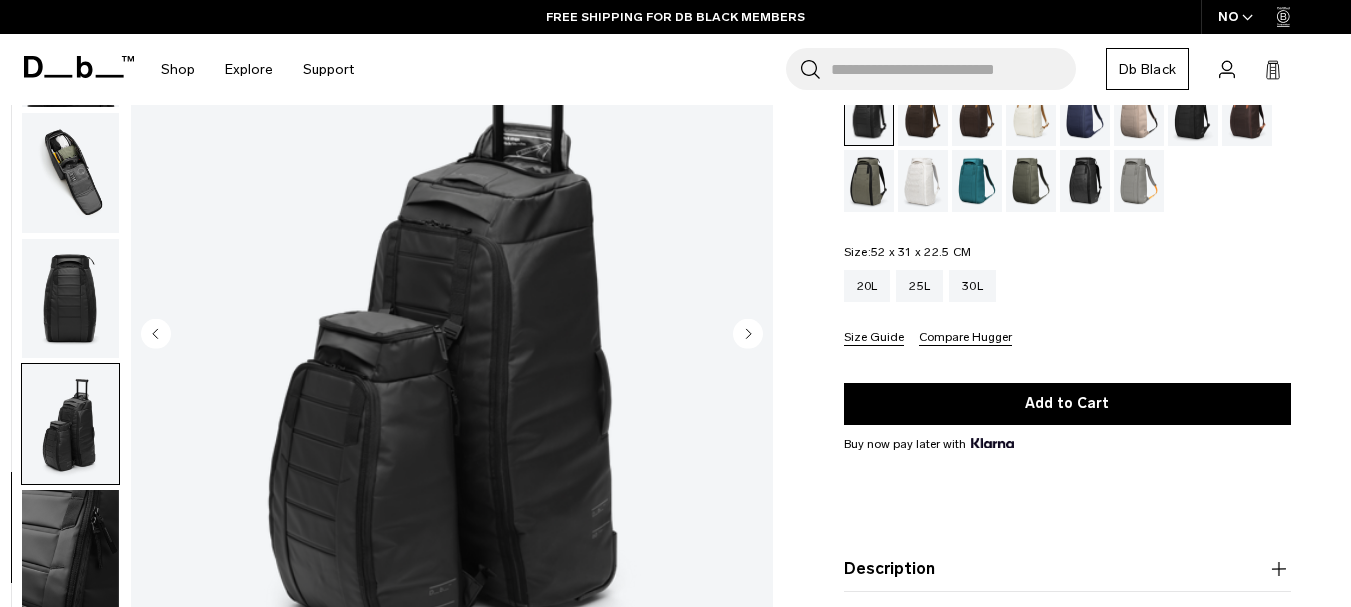 click 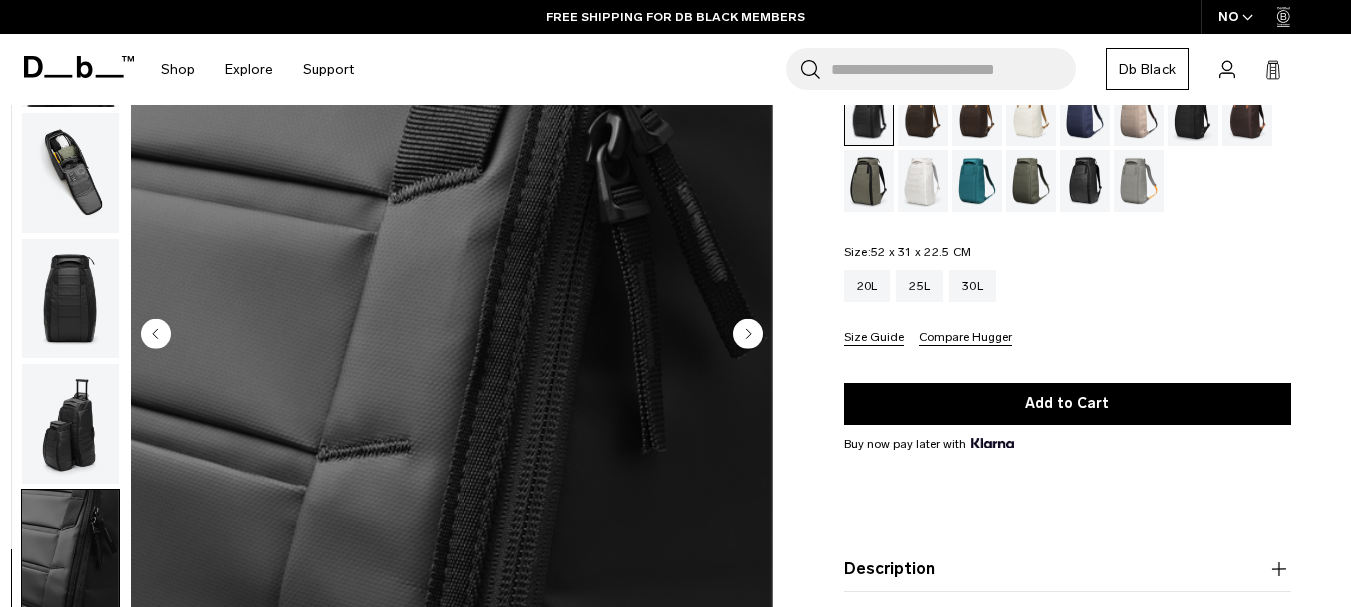 click 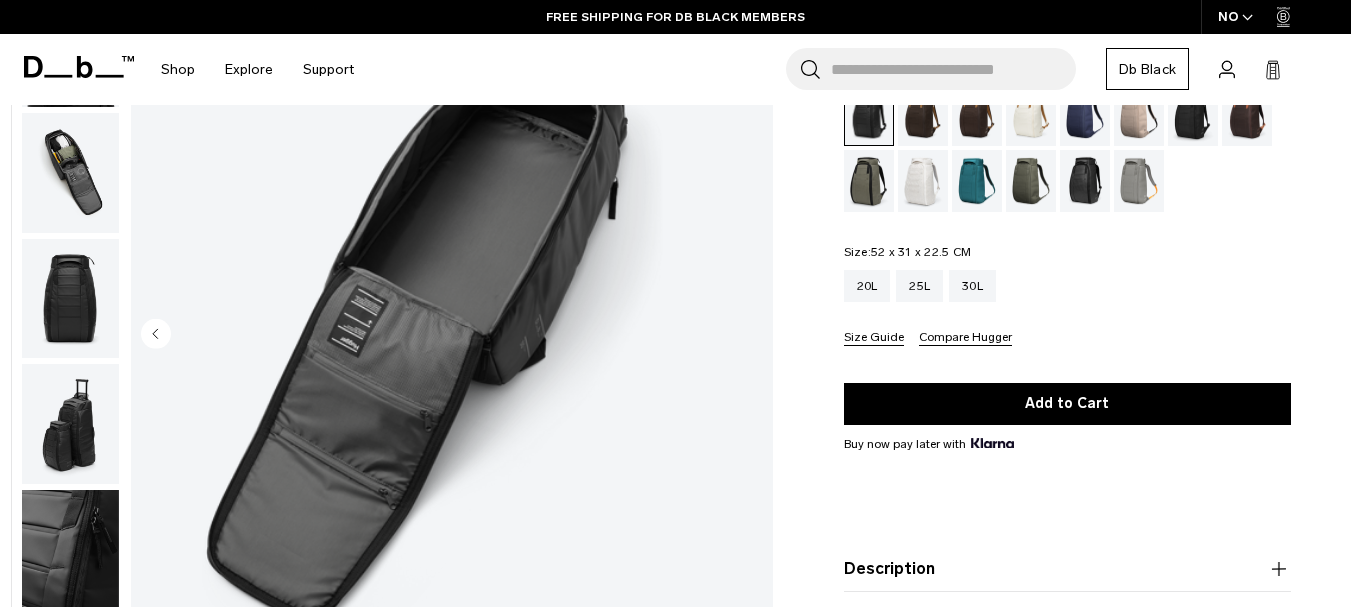 scroll, scrollTop: 0, scrollLeft: 0, axis: both 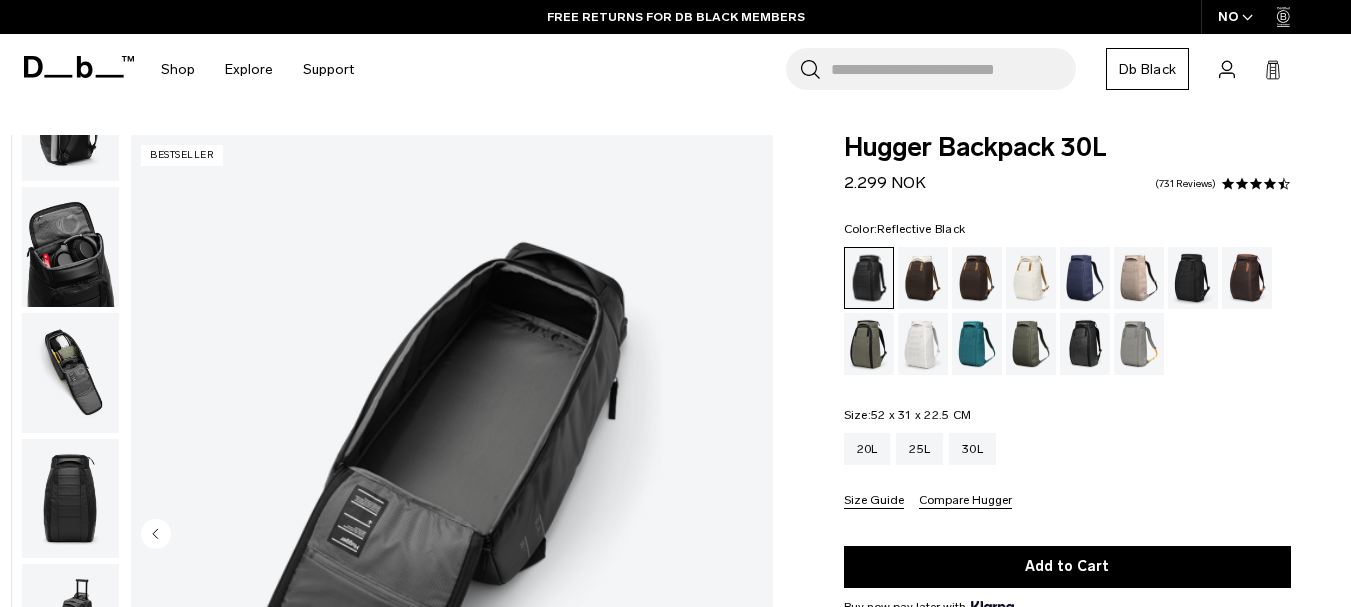 click at bounding box center (1085, 344) 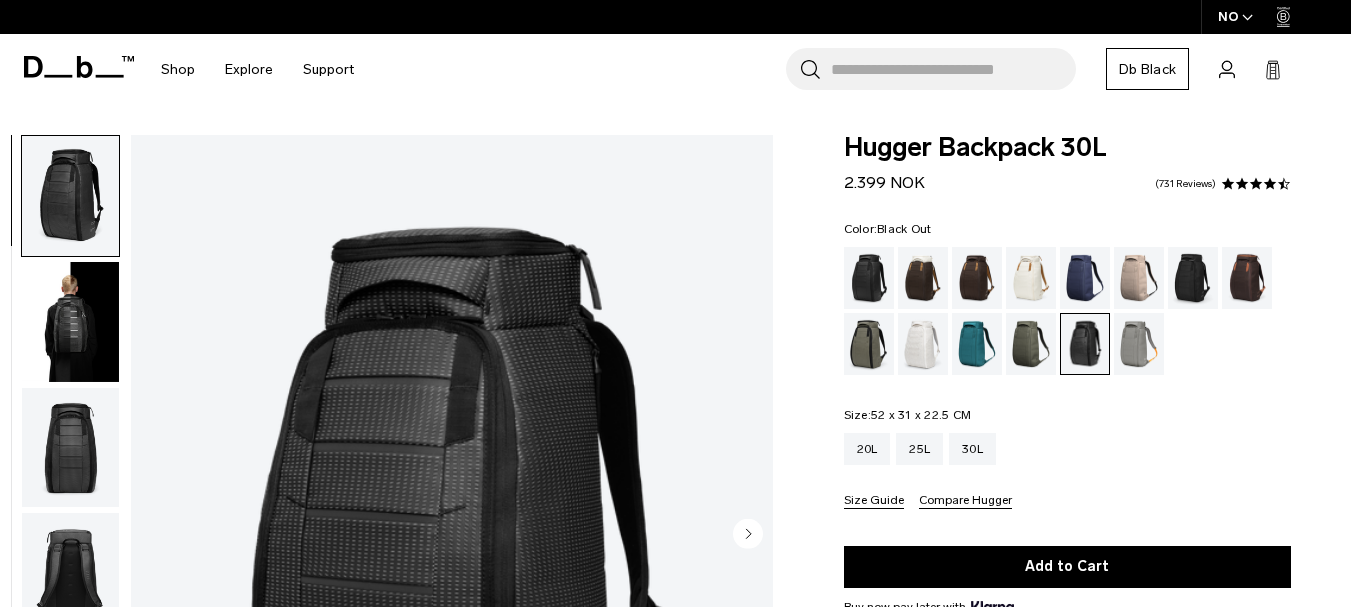click at bounding box center (869, 278) 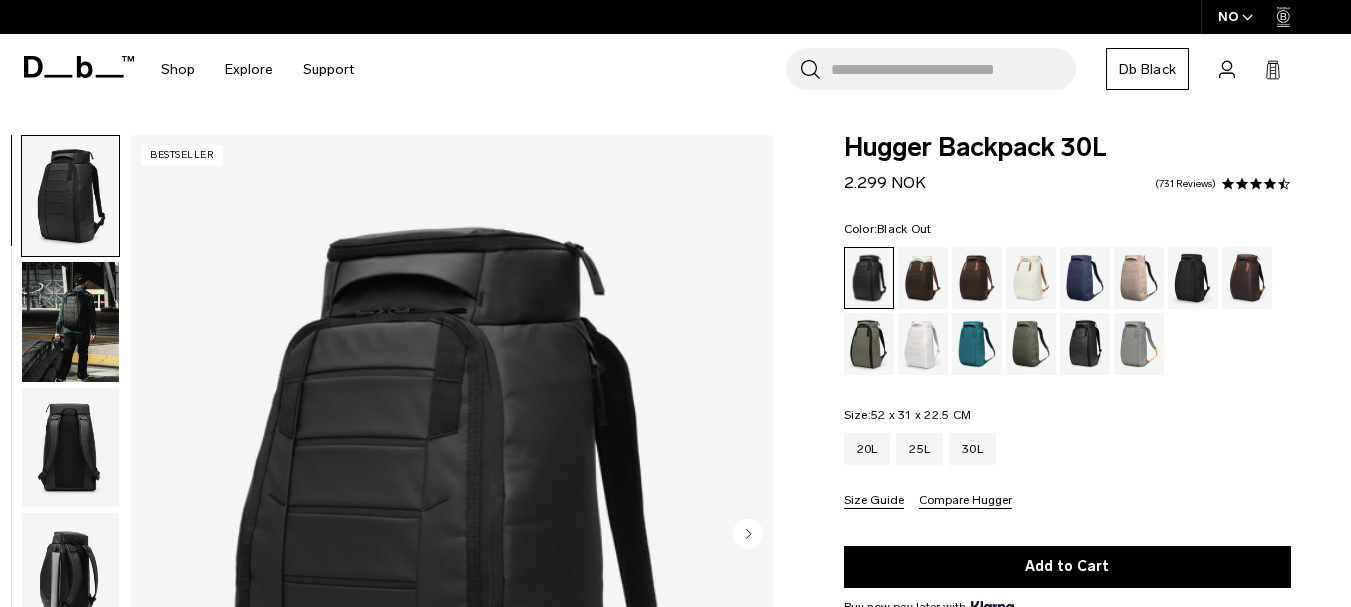 scroll, scrollTop: 0, scrollLeft: 0, axis: both 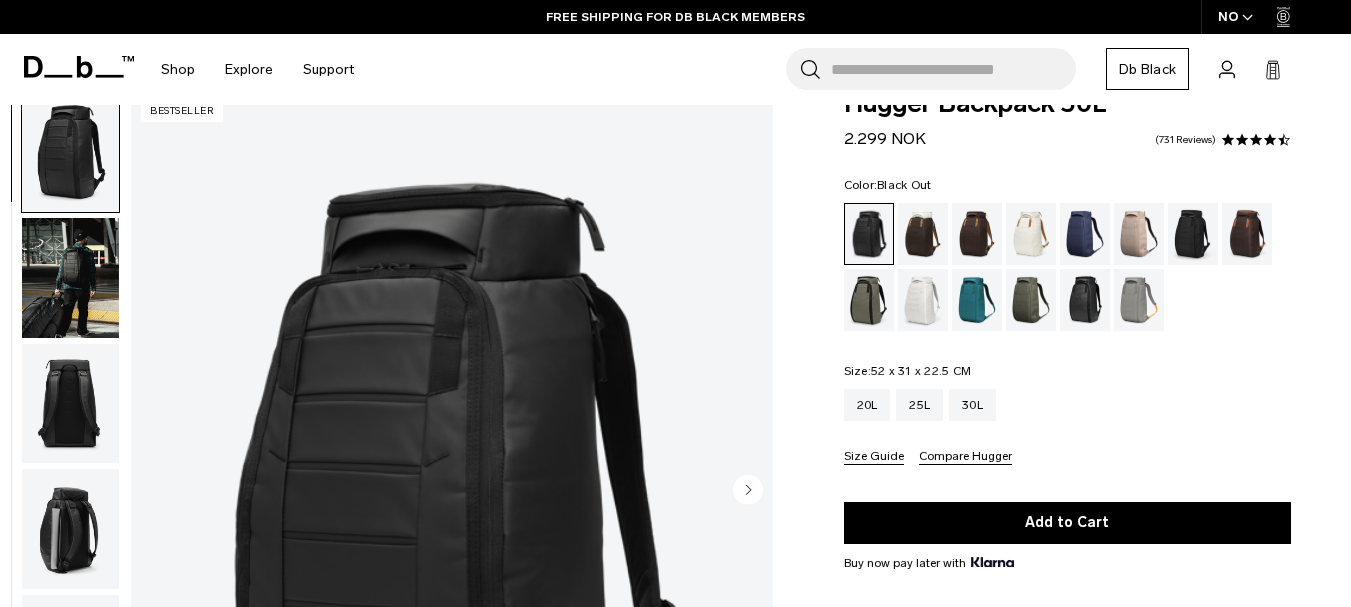click at bounding box center (1139, 234) 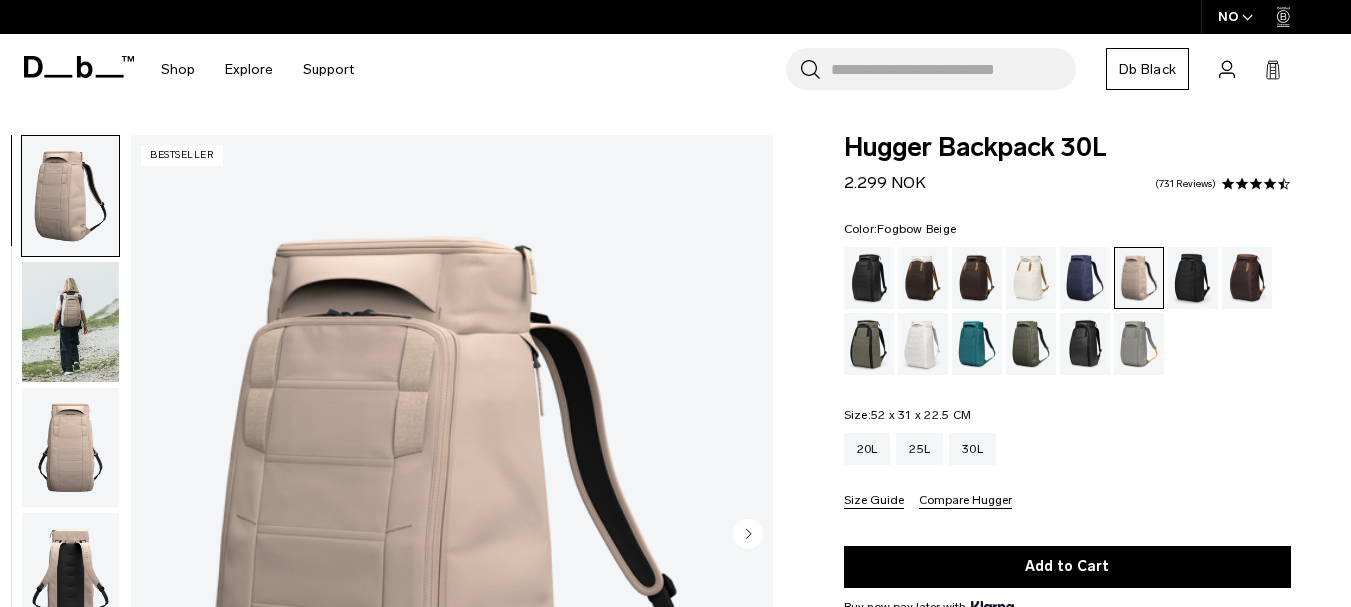 scroll, scrollTop: 222, scrollLeft: 0, axis: vertical 